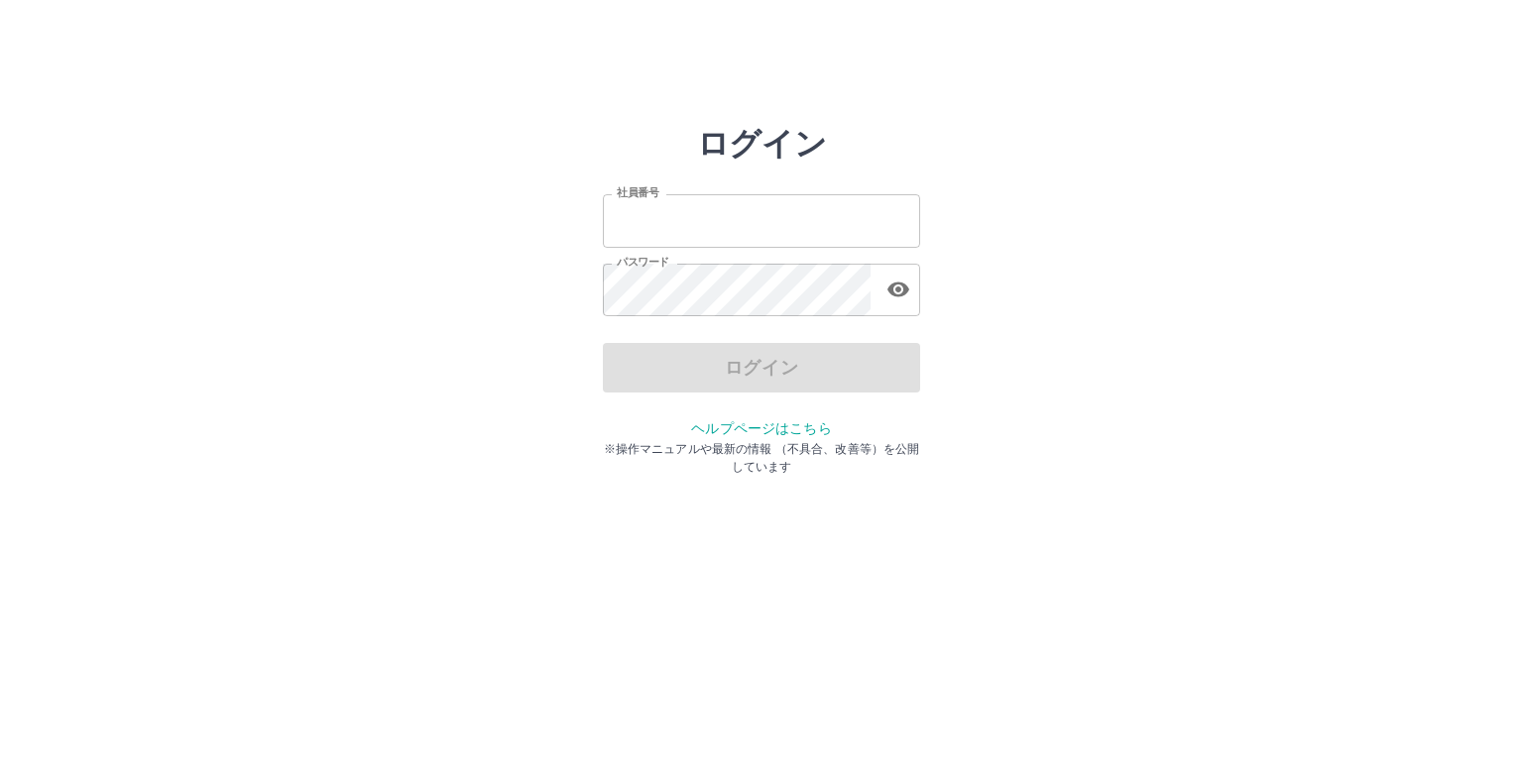 scroll, scrollTop: 0, scrollLeft: 0, axis: both 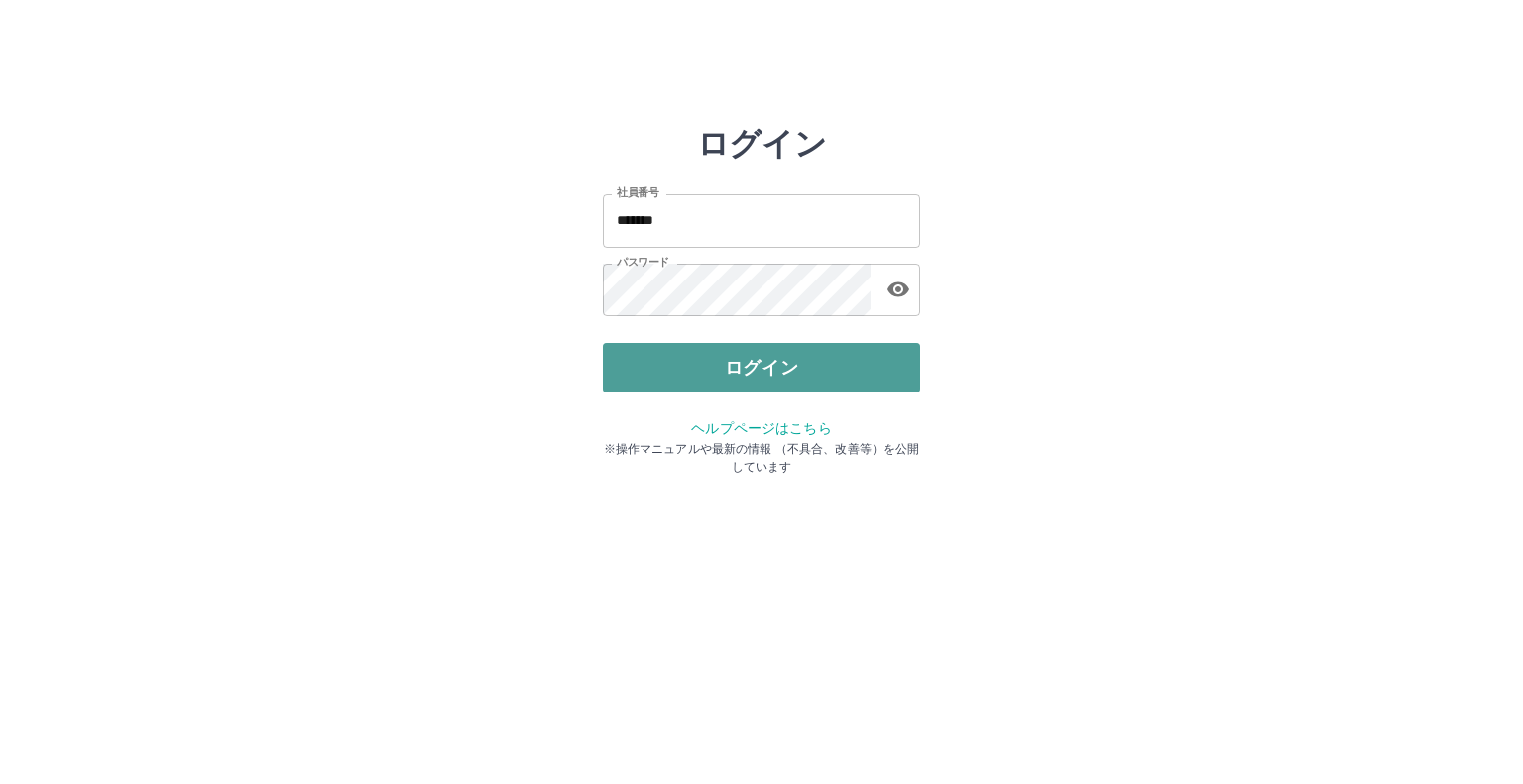 click on "ログイン" at bounding box center (762, 368) 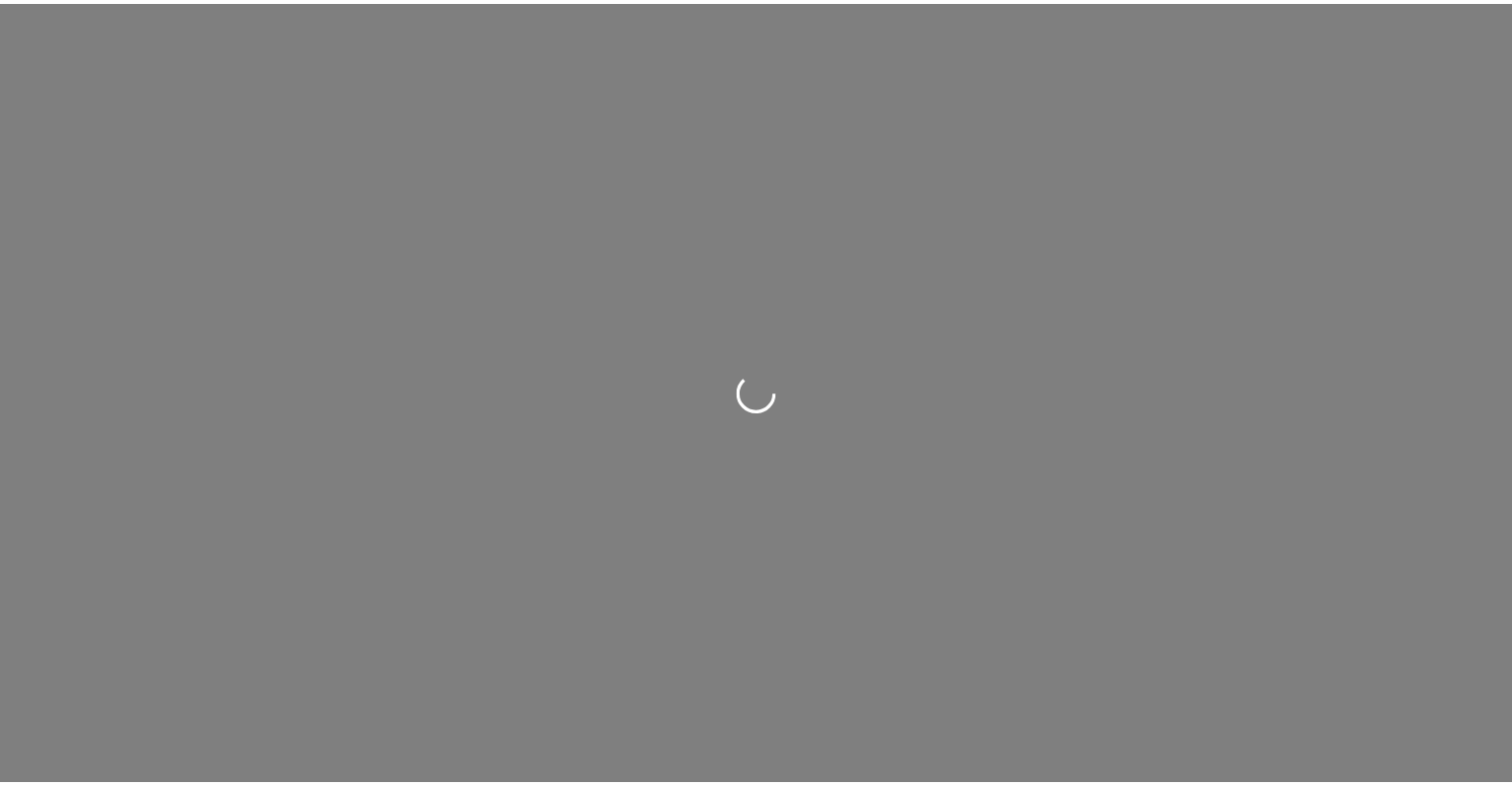 scroll, scrollTop: 0, scrollLeft: 0, axis: both 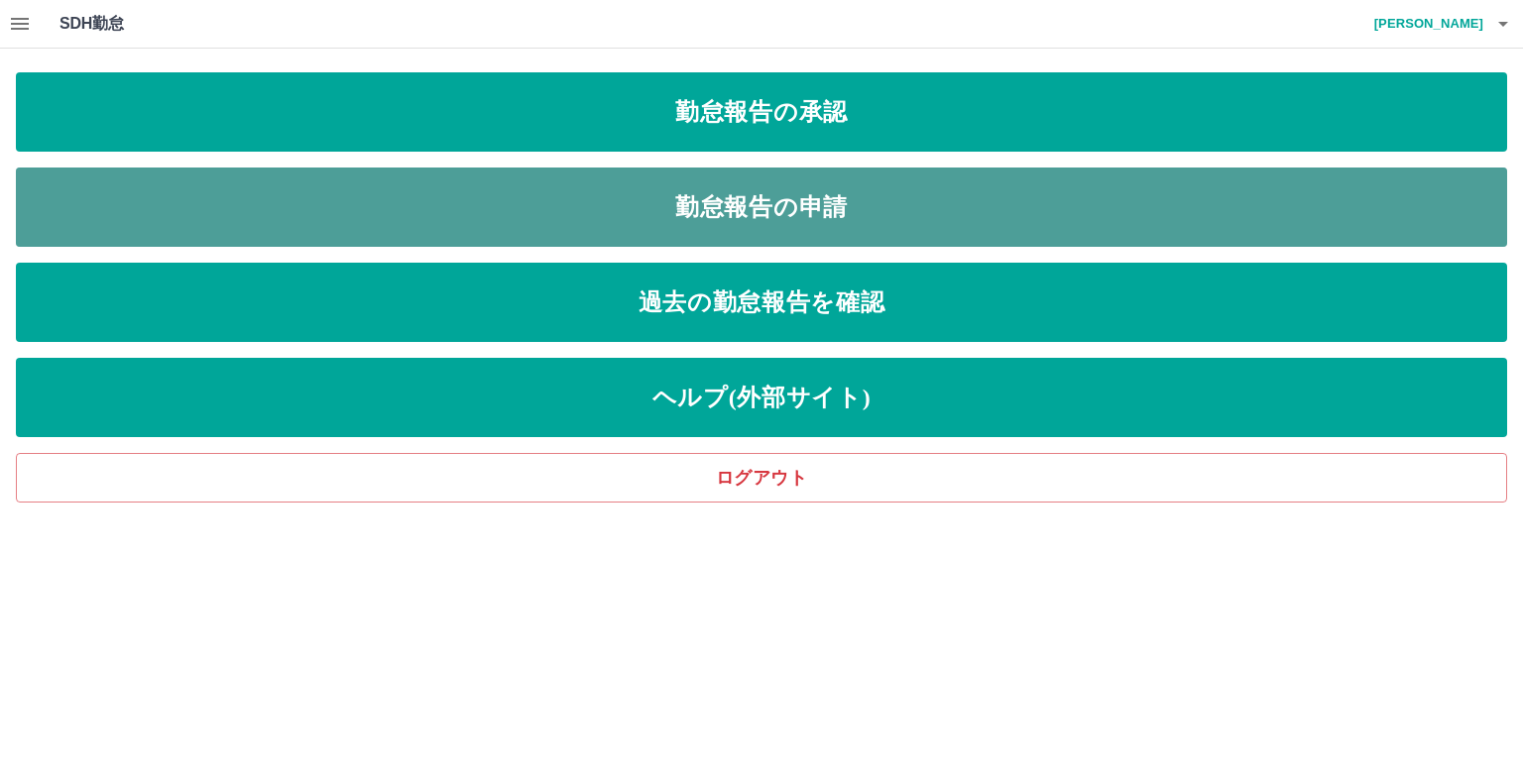 click on "勤怠報告の申請" at bounding box center (762, 207) 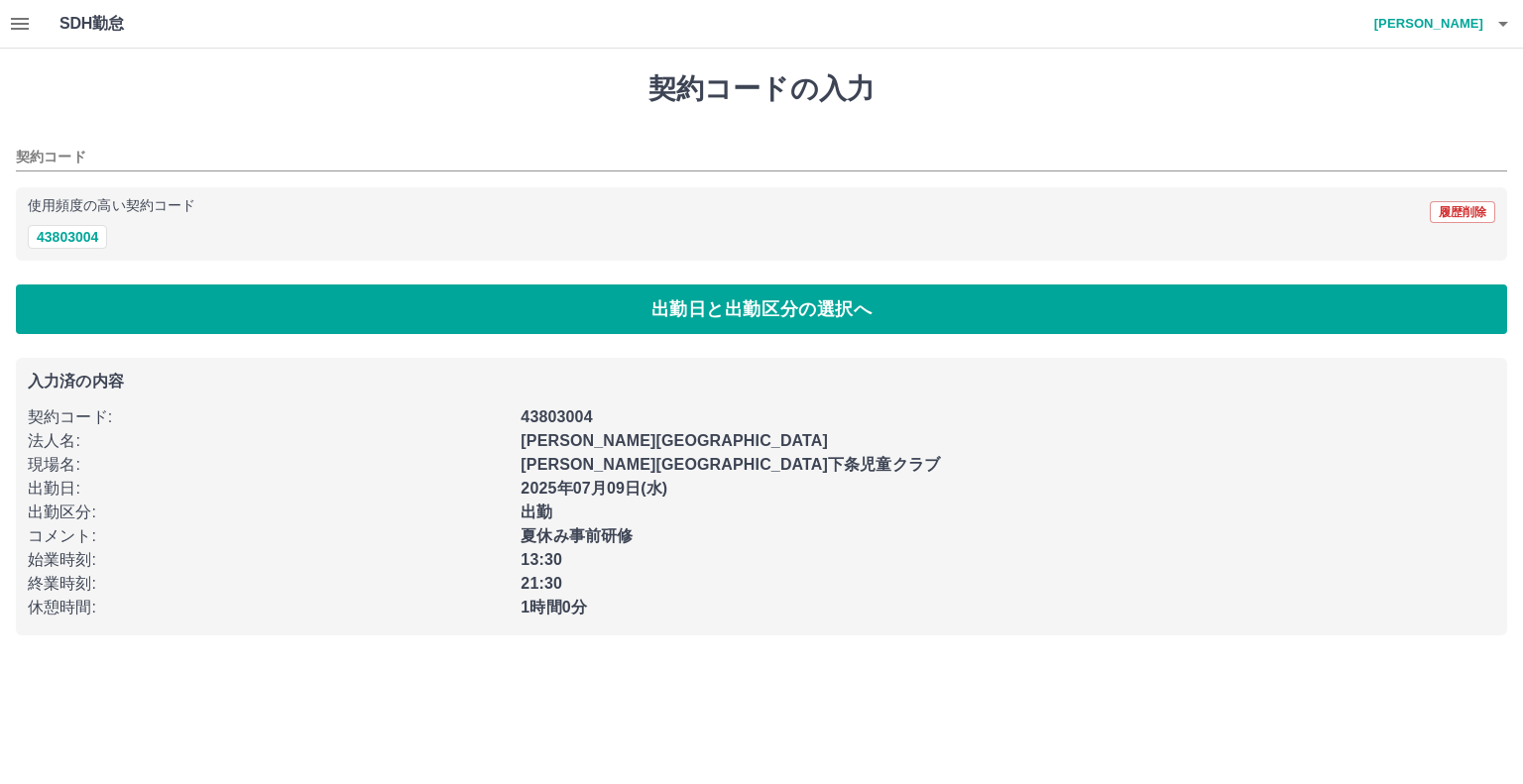 type on "********" 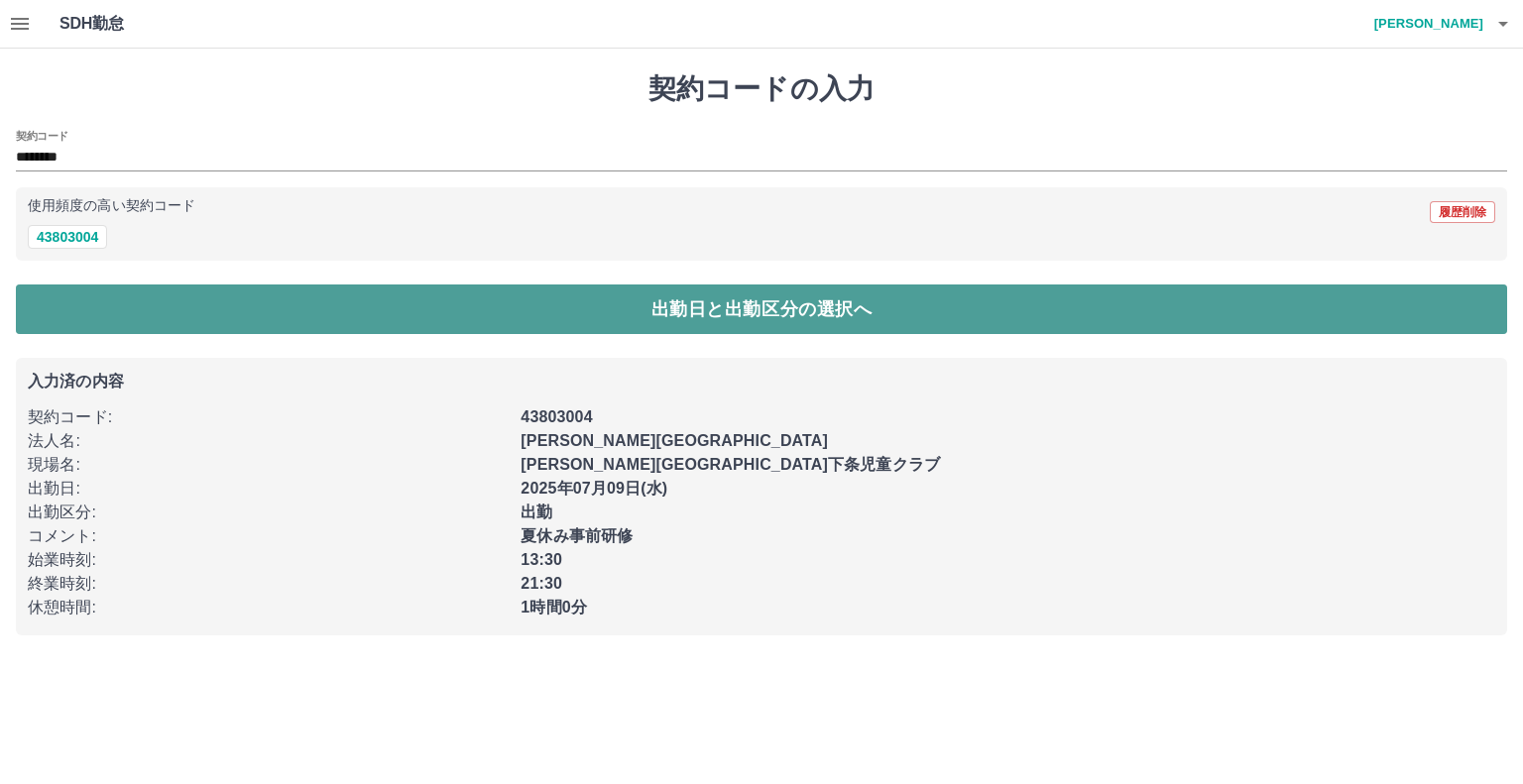 click on "出勤日と出勤区分の選択へ" at bounding box center [762, 309] 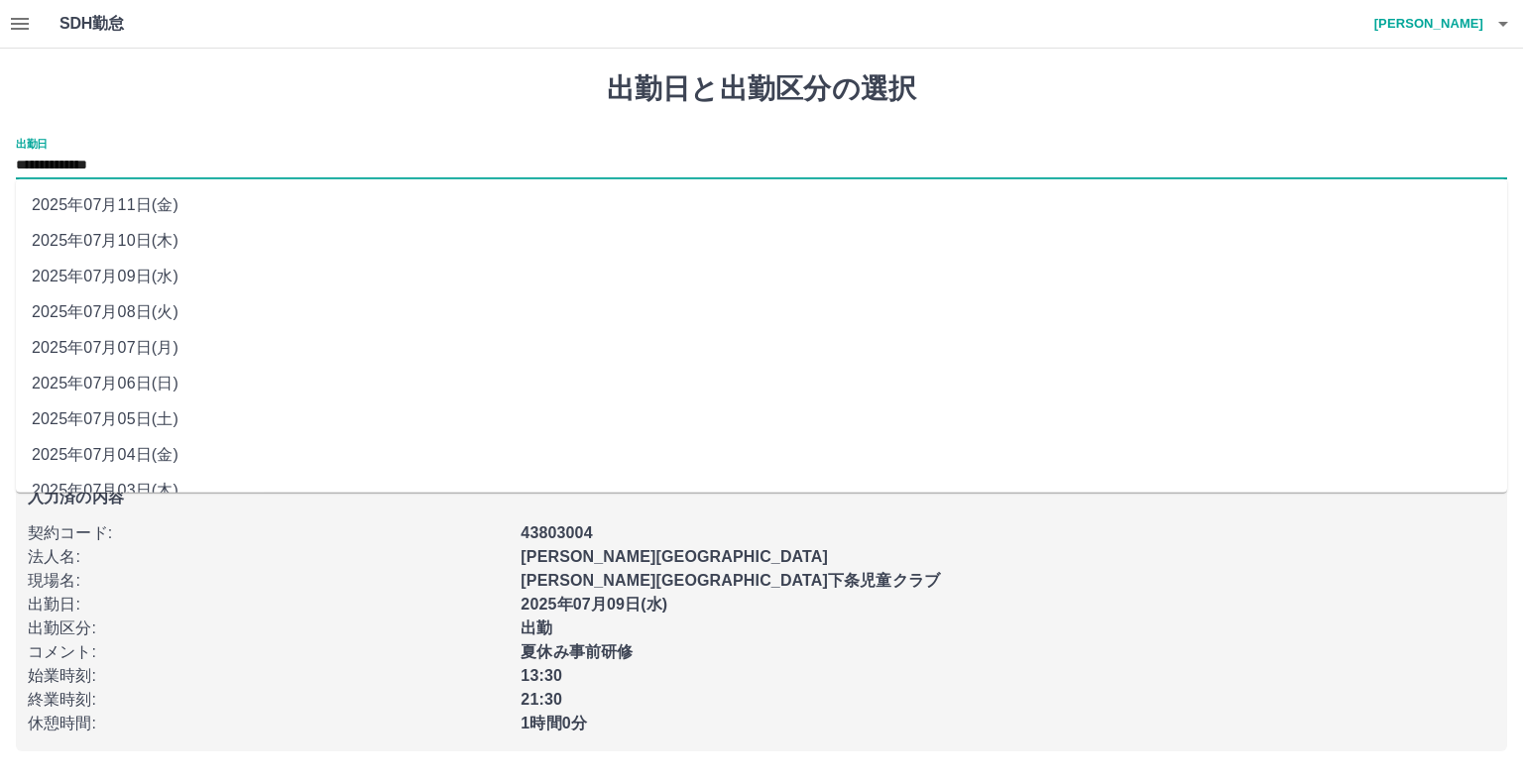 click on "**********" at bounding box center [762, 166] 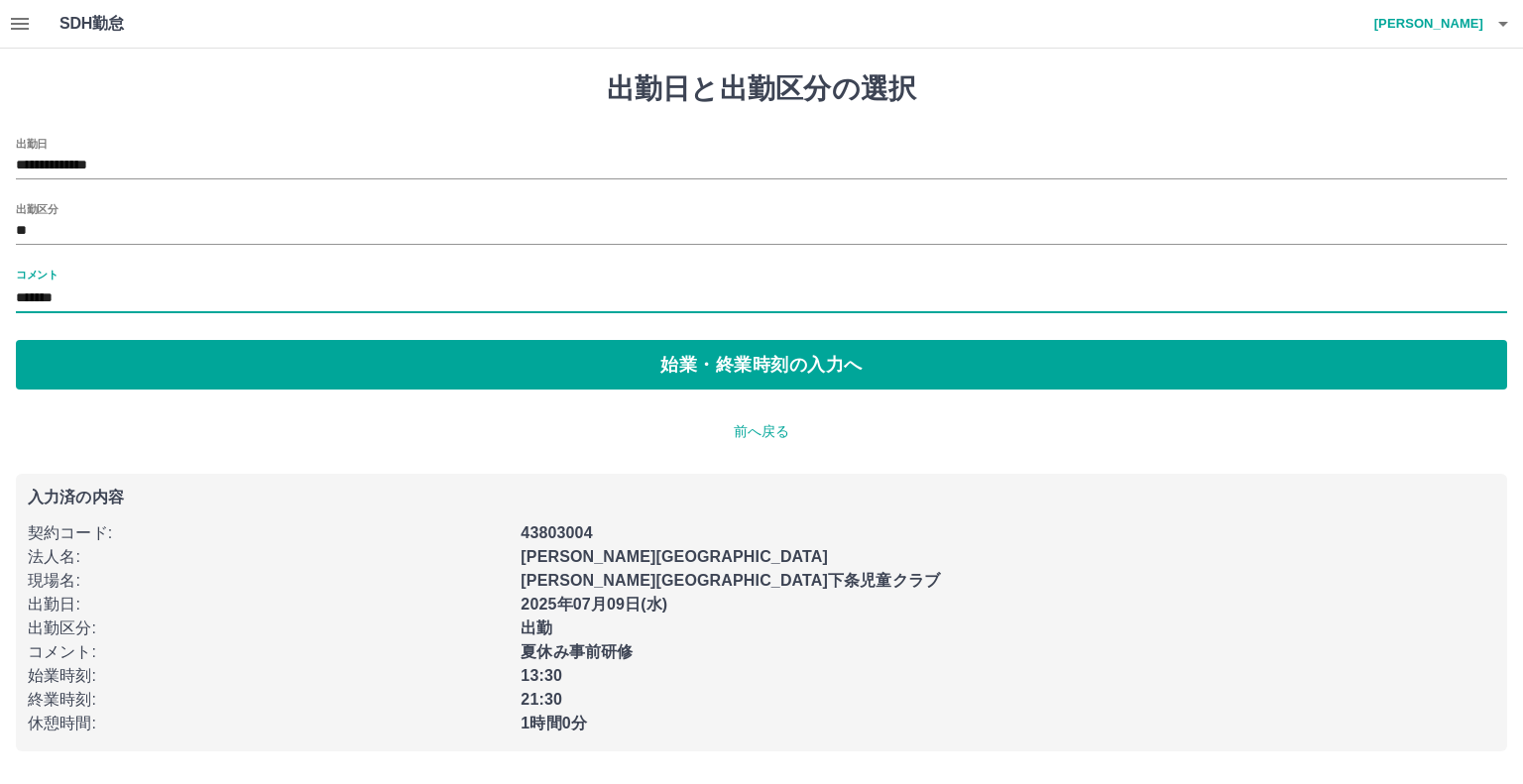click on "*******" at bounding box center (762, 298) 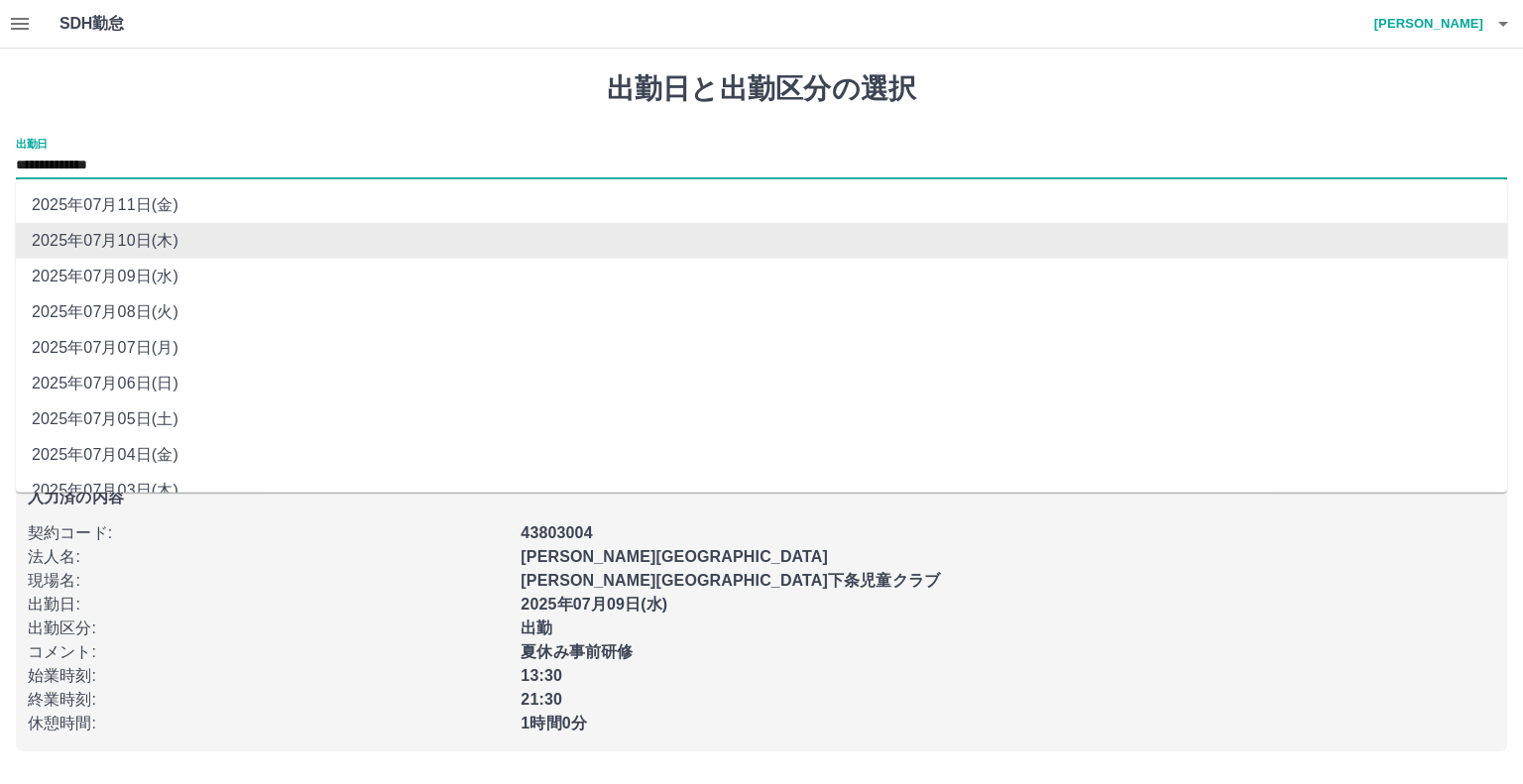 click on "**********" at bounding box center [762, 166] 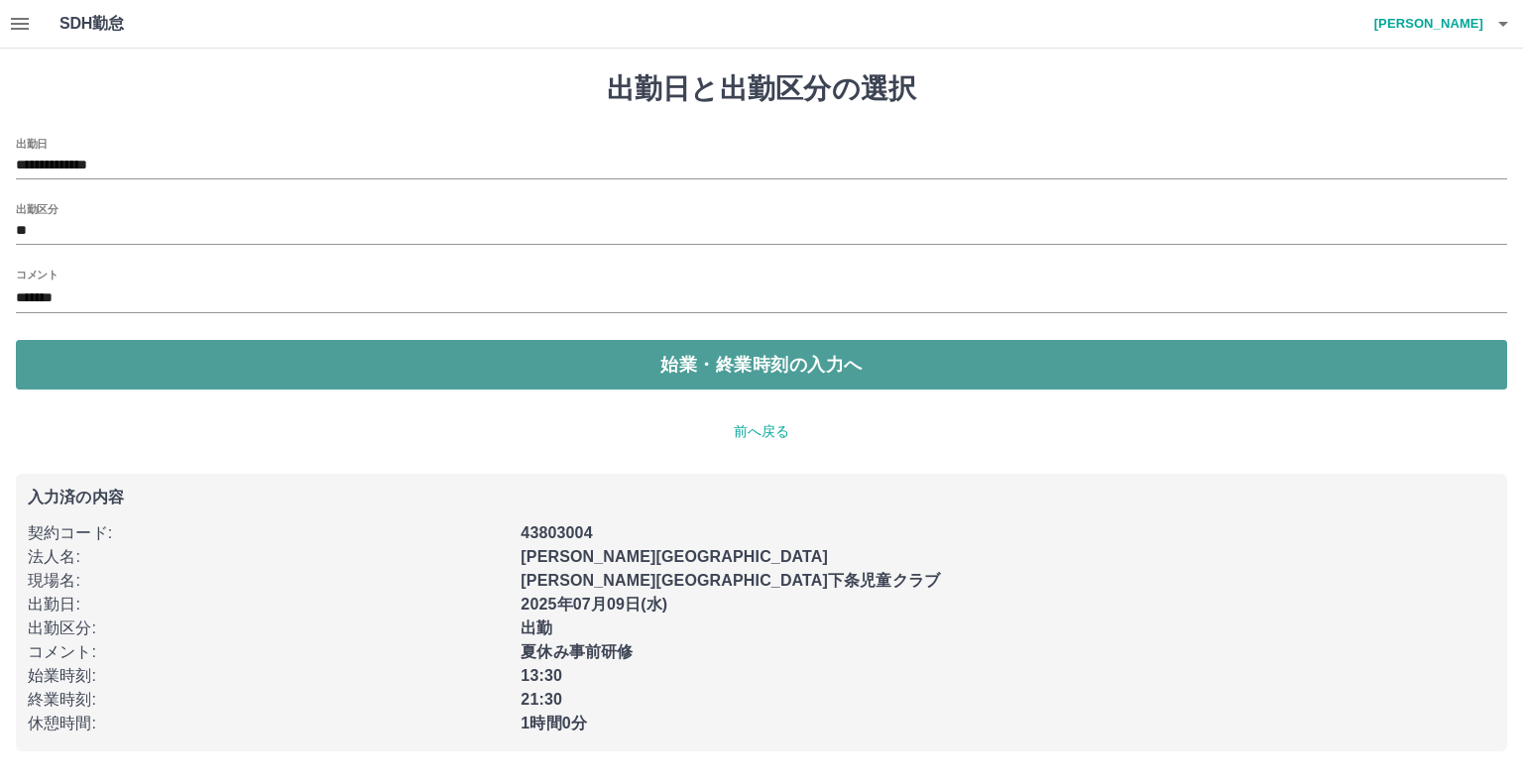click on "始業・終業時刻の入力へ" at bounding box center [762, 365] 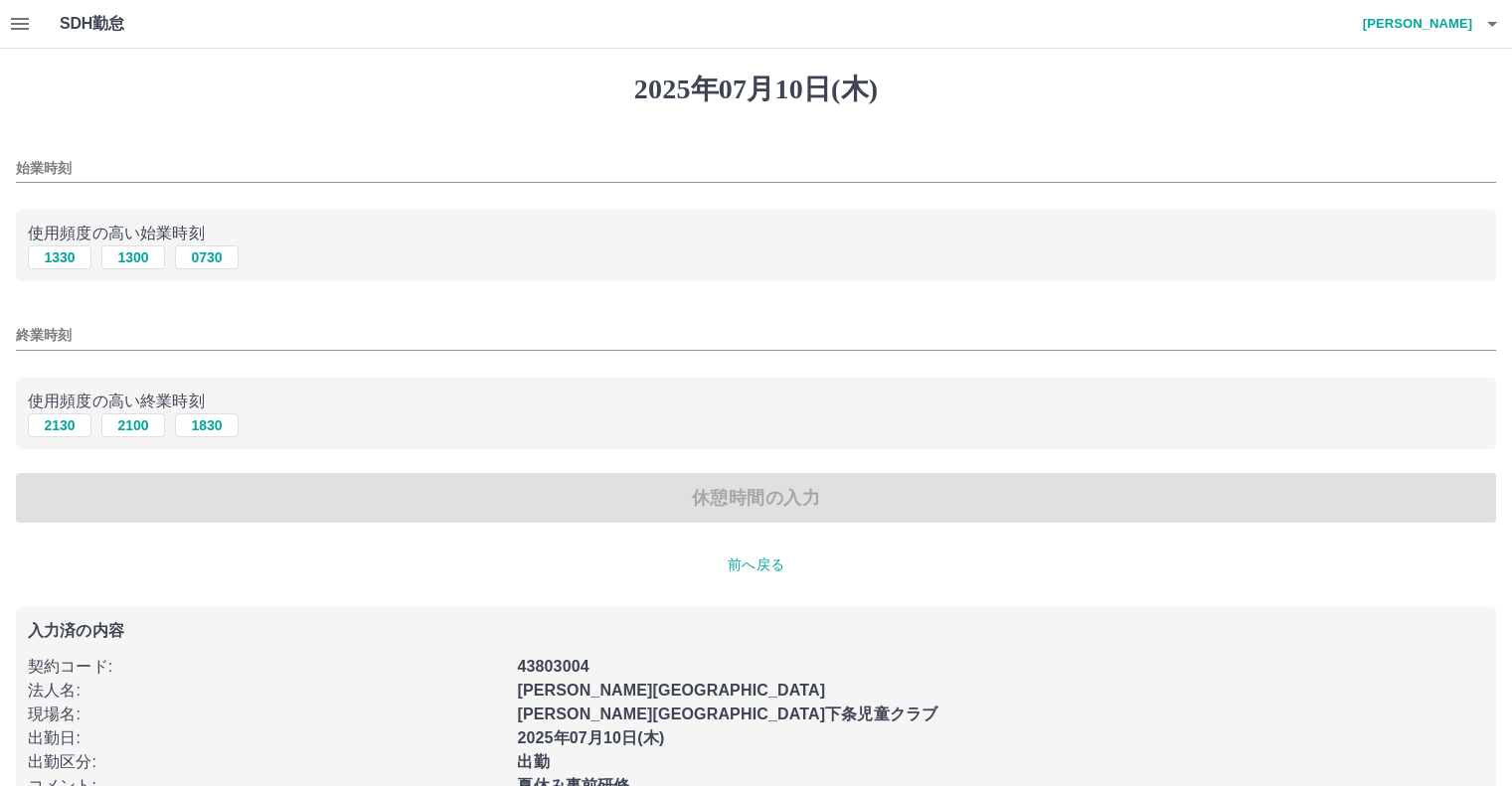 scroll, scrollTop: 0, scrollLeft: 0, axis: both 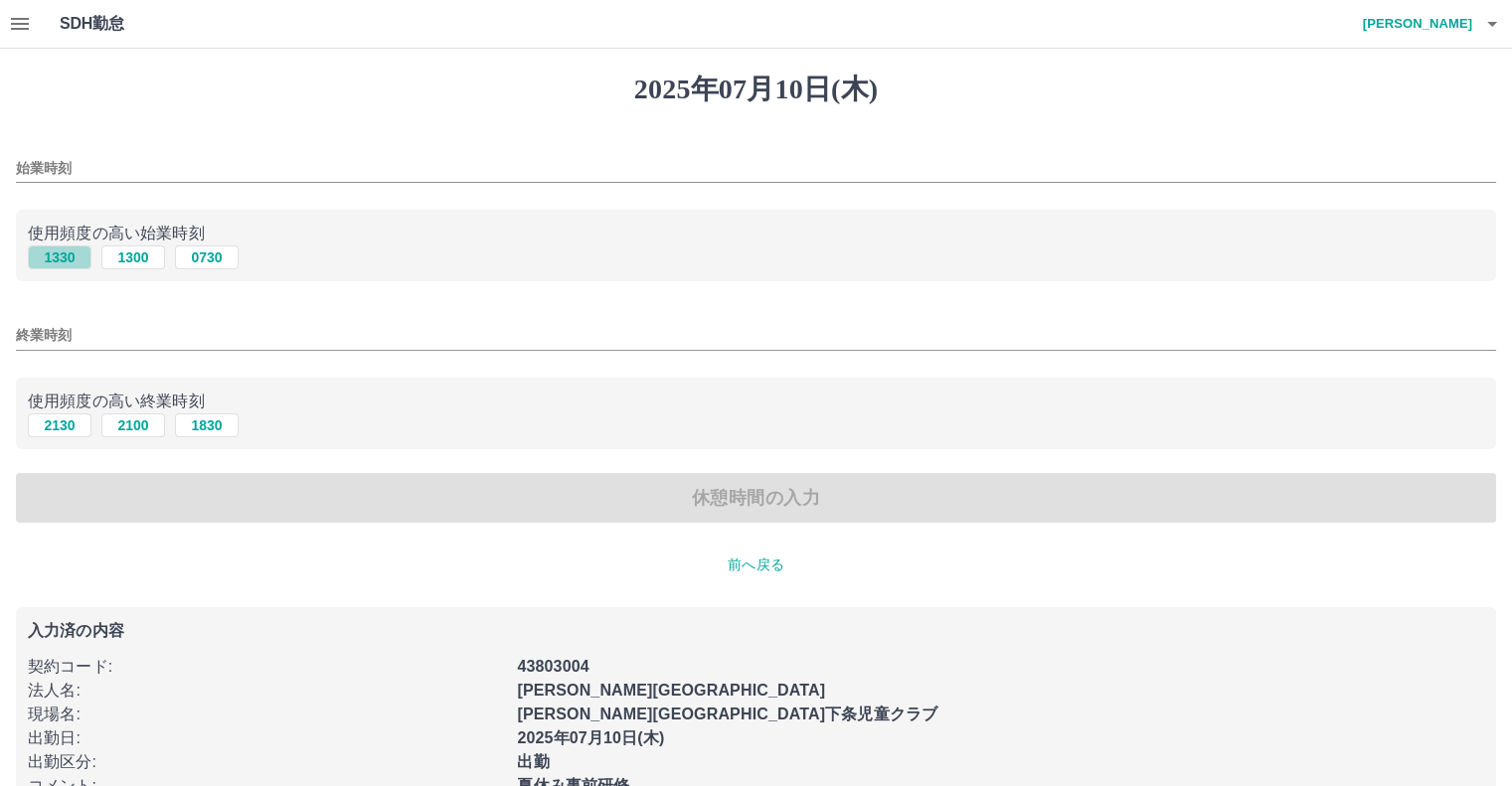 click on "1330" at bounding box center (60, 257) 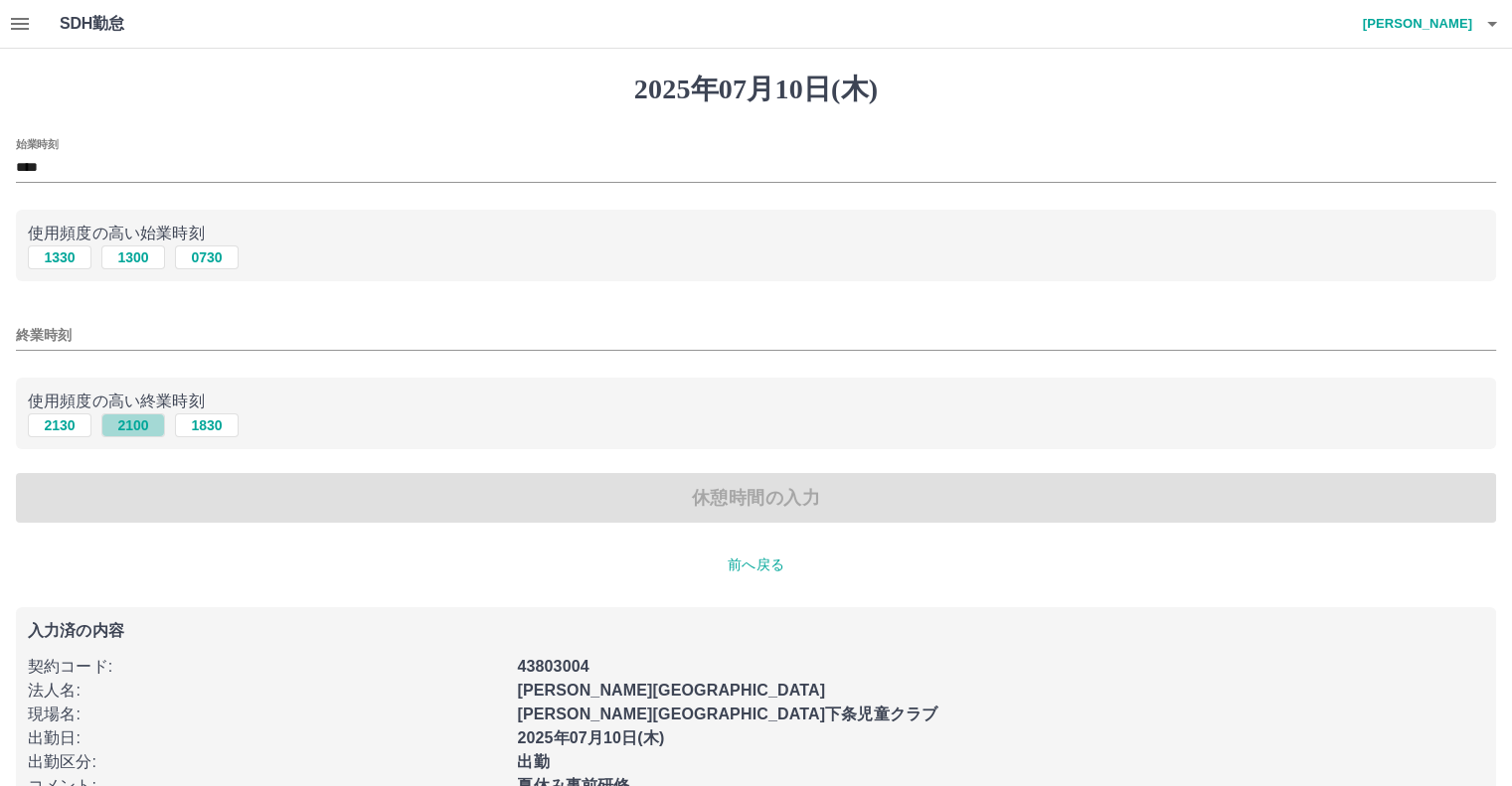 click on "2100" at bounding box center [133, 425] 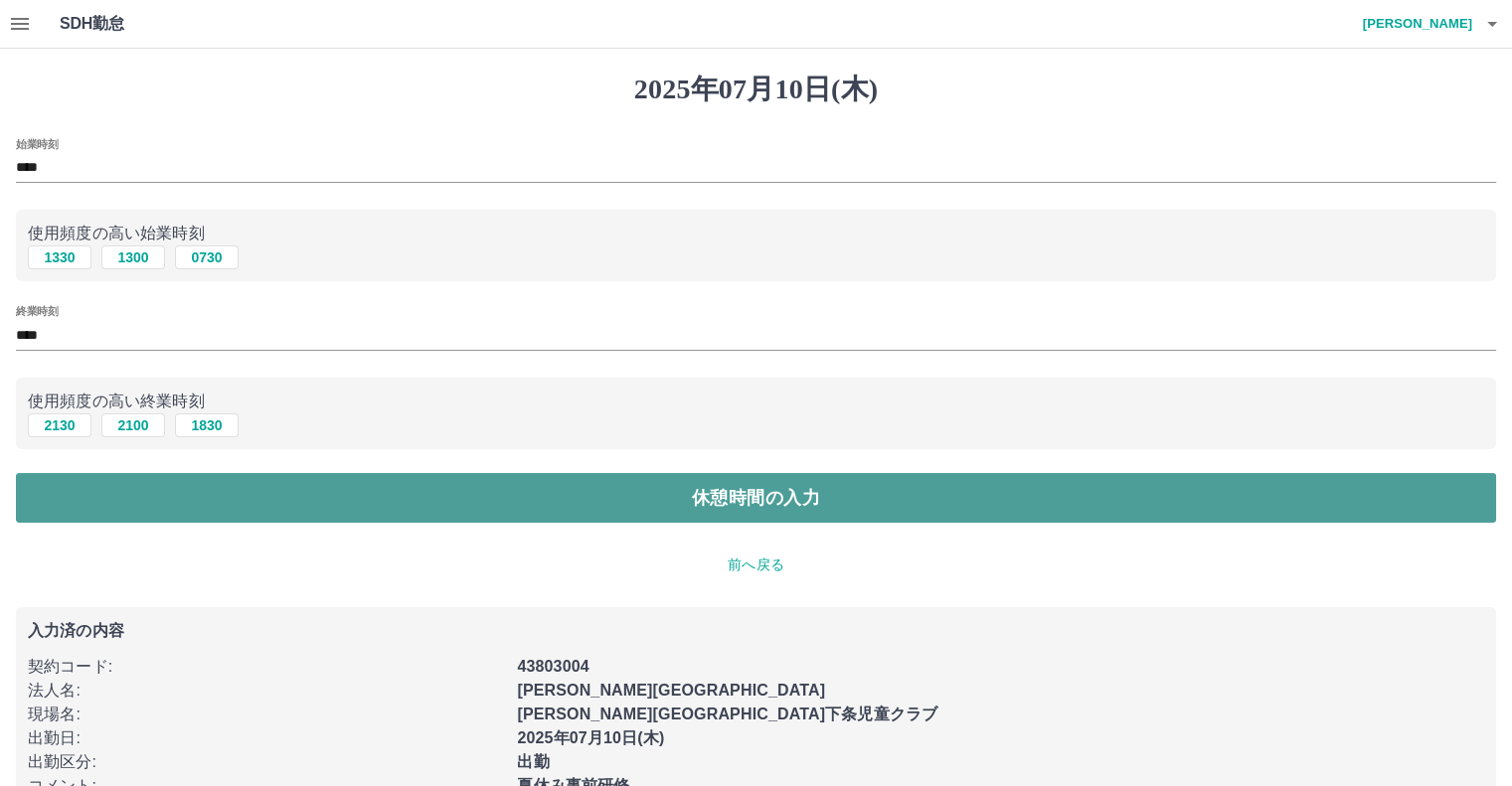 click on "休憩時間の入力" at bounding box center [756, 498] 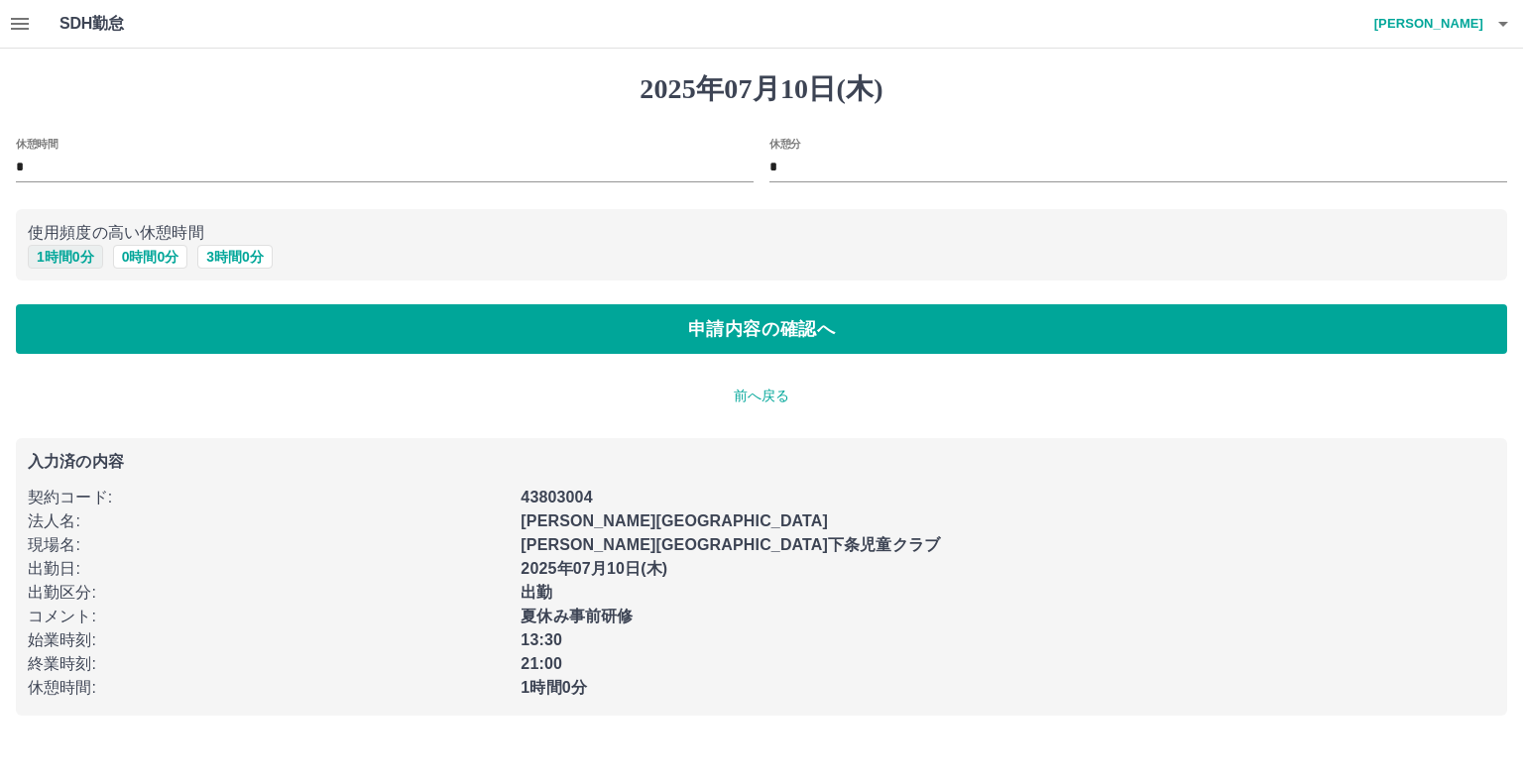 click on "1 時間 0 分" at bounding box center [65, 257] 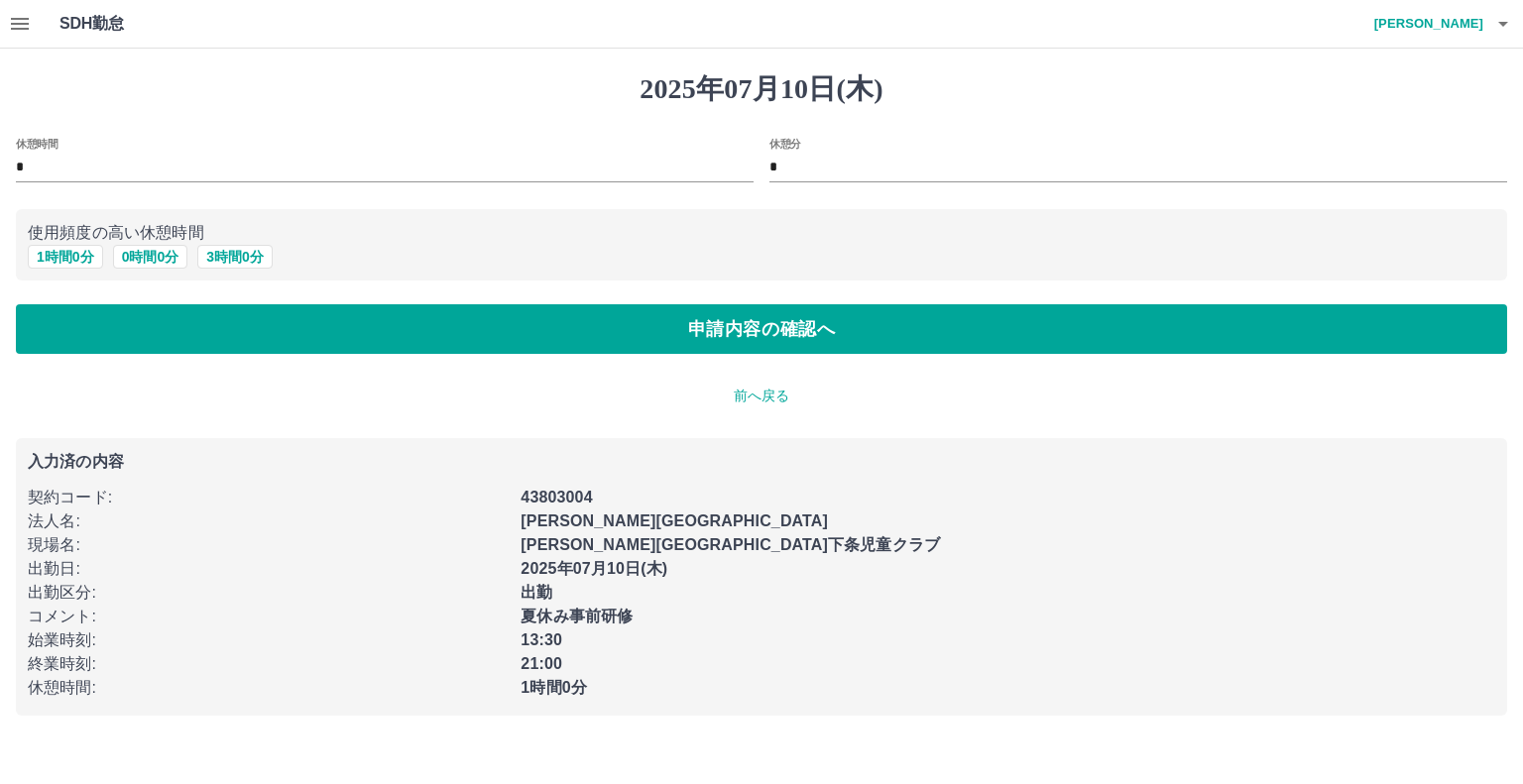 click on "前へ戻る" at bounding box center (762, 395) 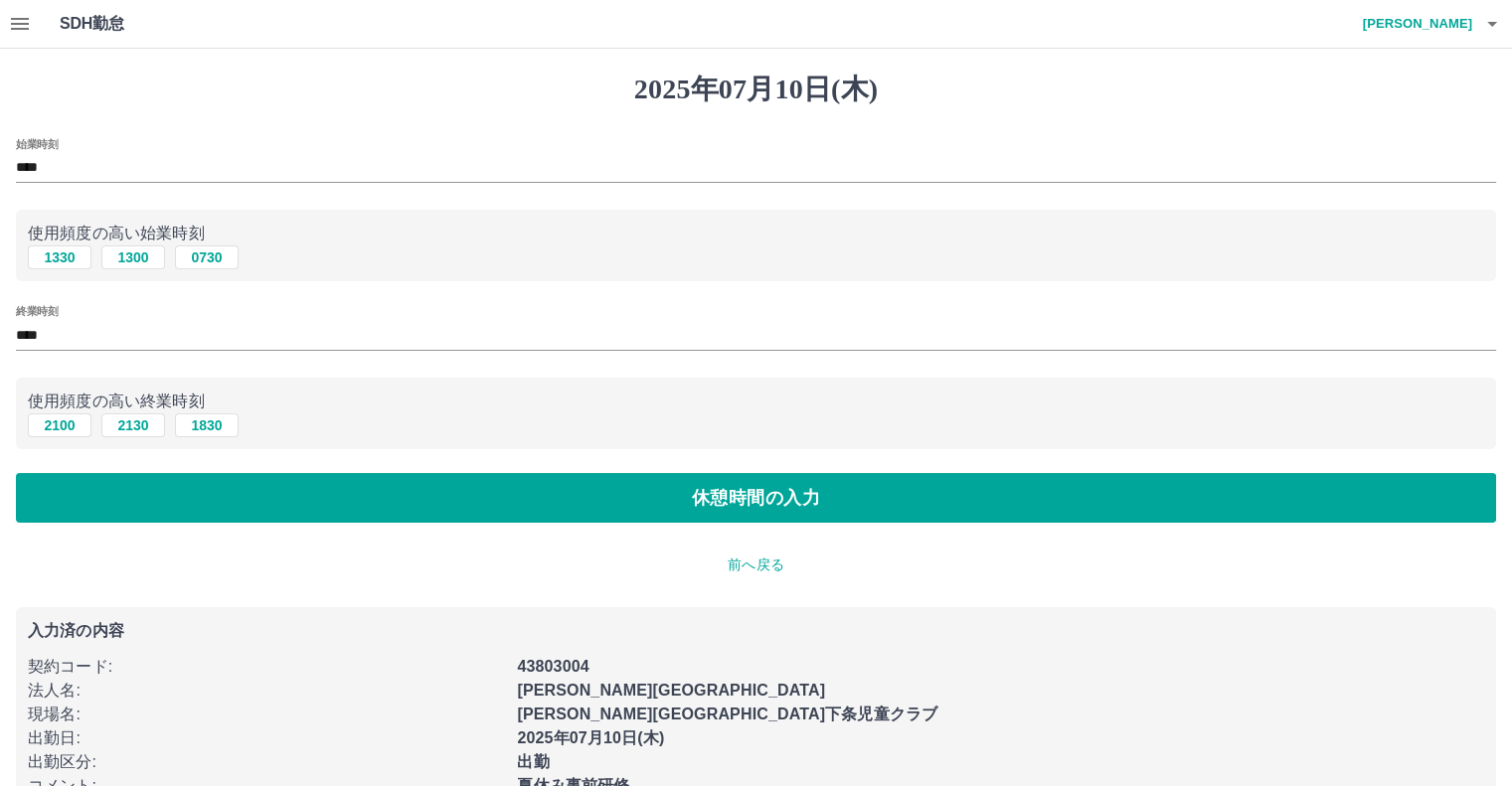 click on "前へ戻る" at bounding box center [756, 564] 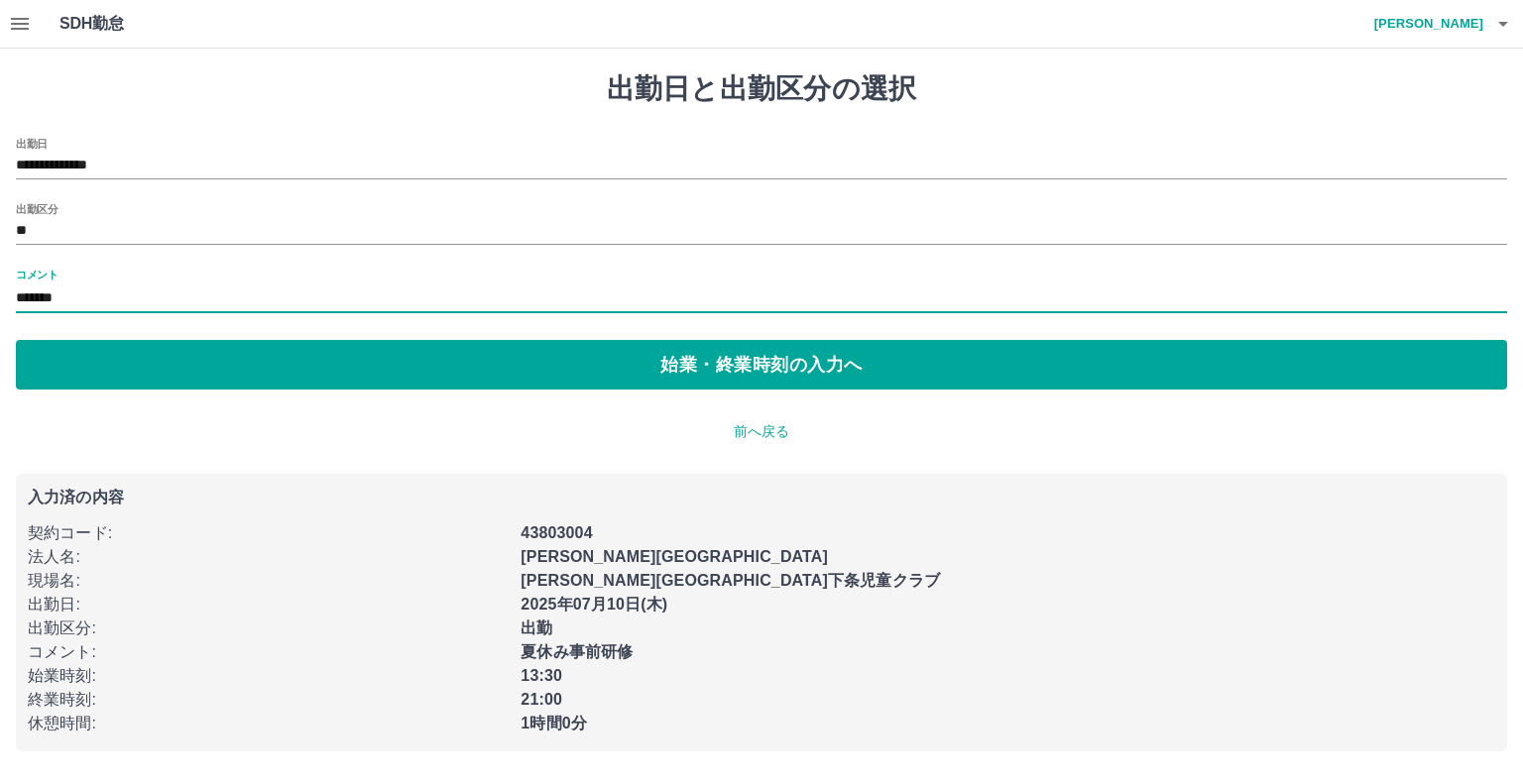 click on "*******" at bounding box center (762, 298) 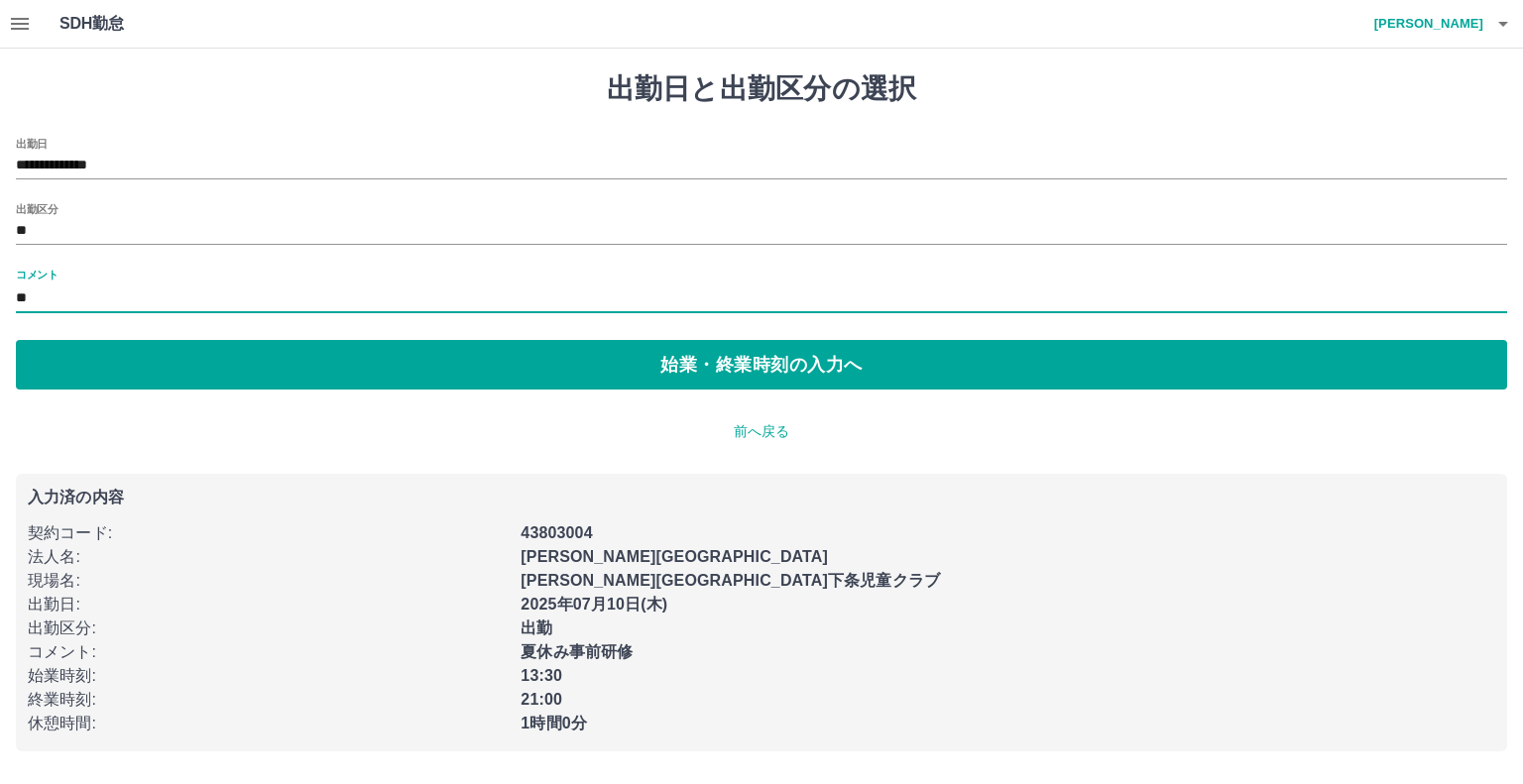 type on "*" 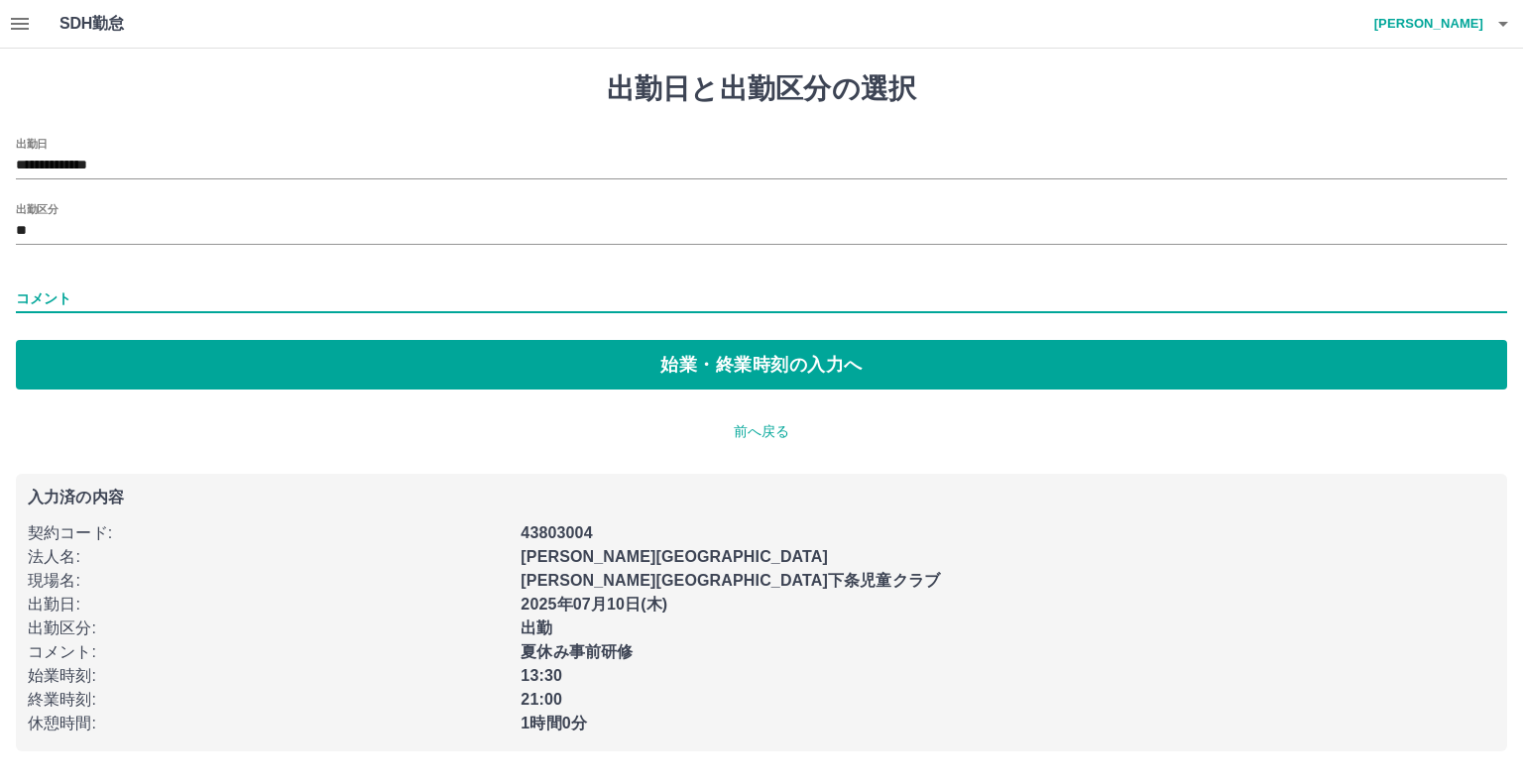 type 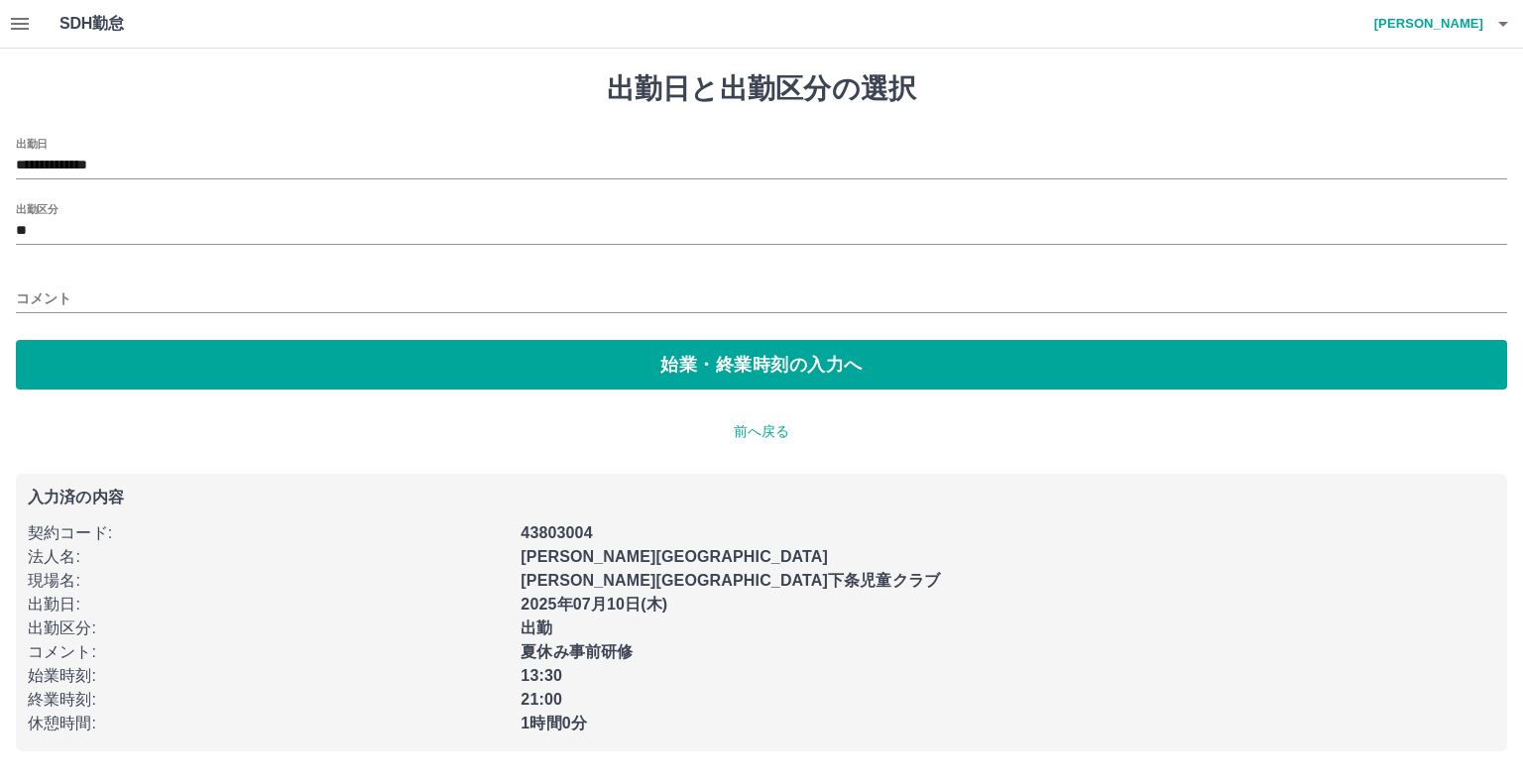 click on "前へ戻る" at bounding box center [762, 431] 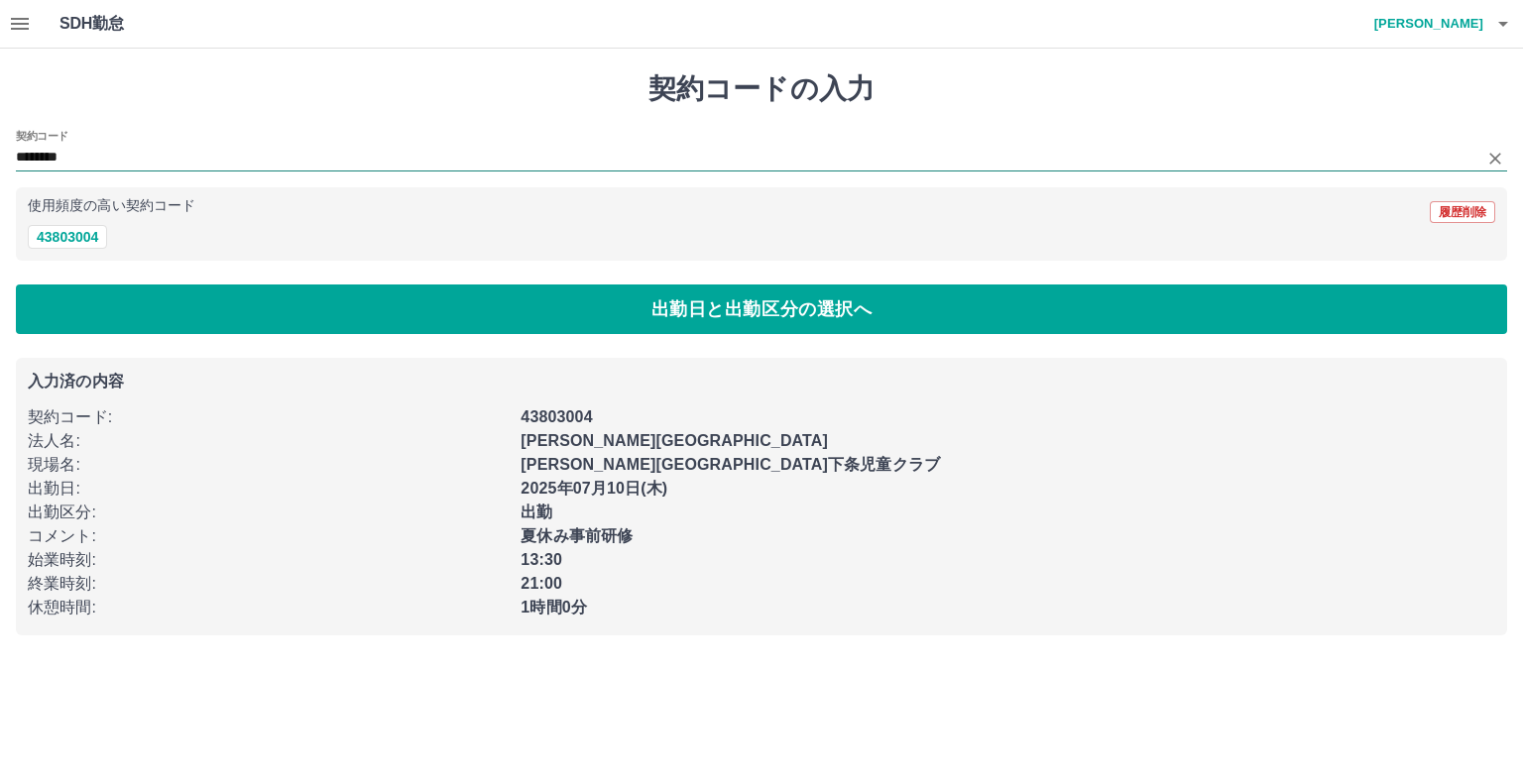 click on "********" at bounding box center [747, 158] 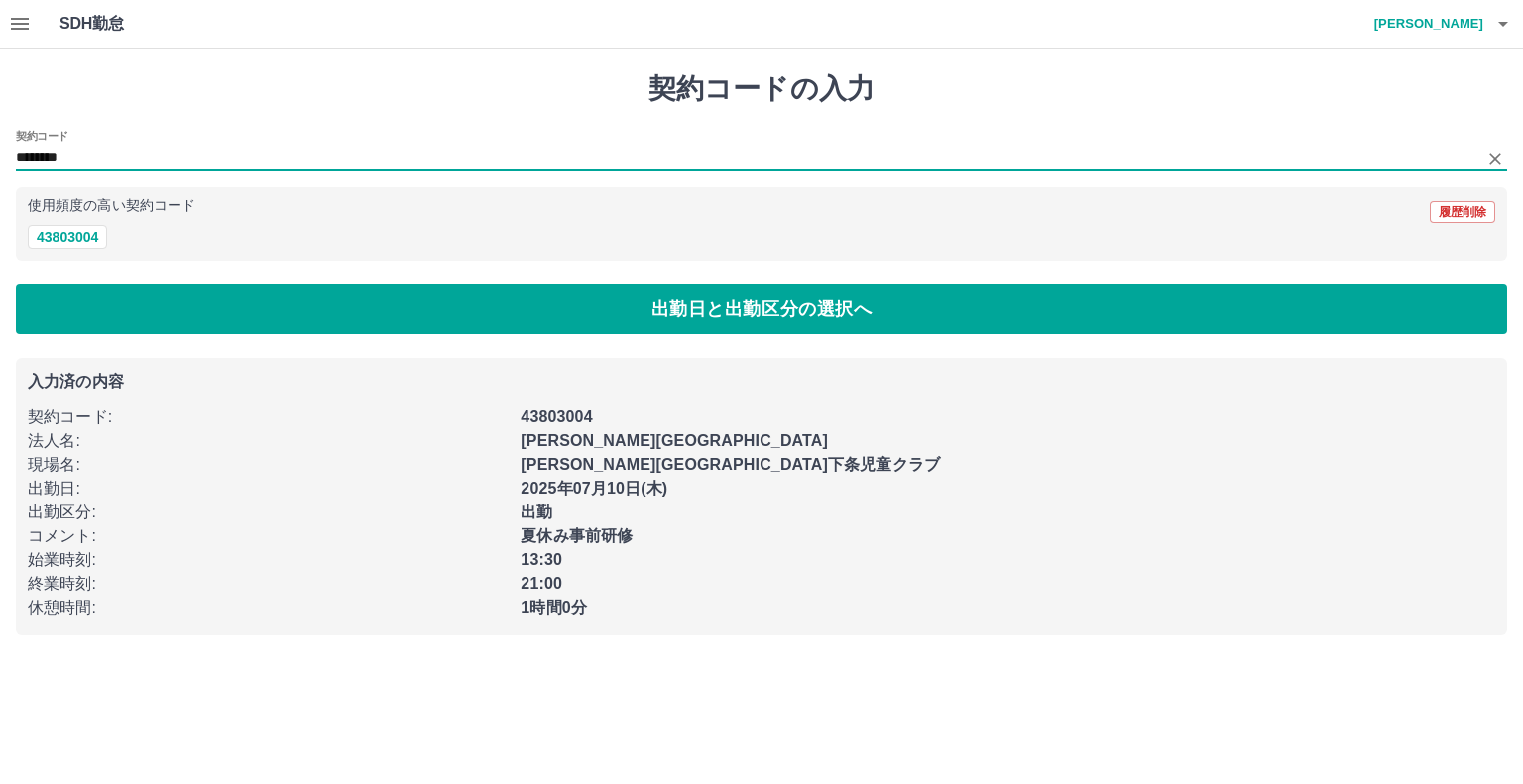 click on "********" at bounding box center (747, 158) 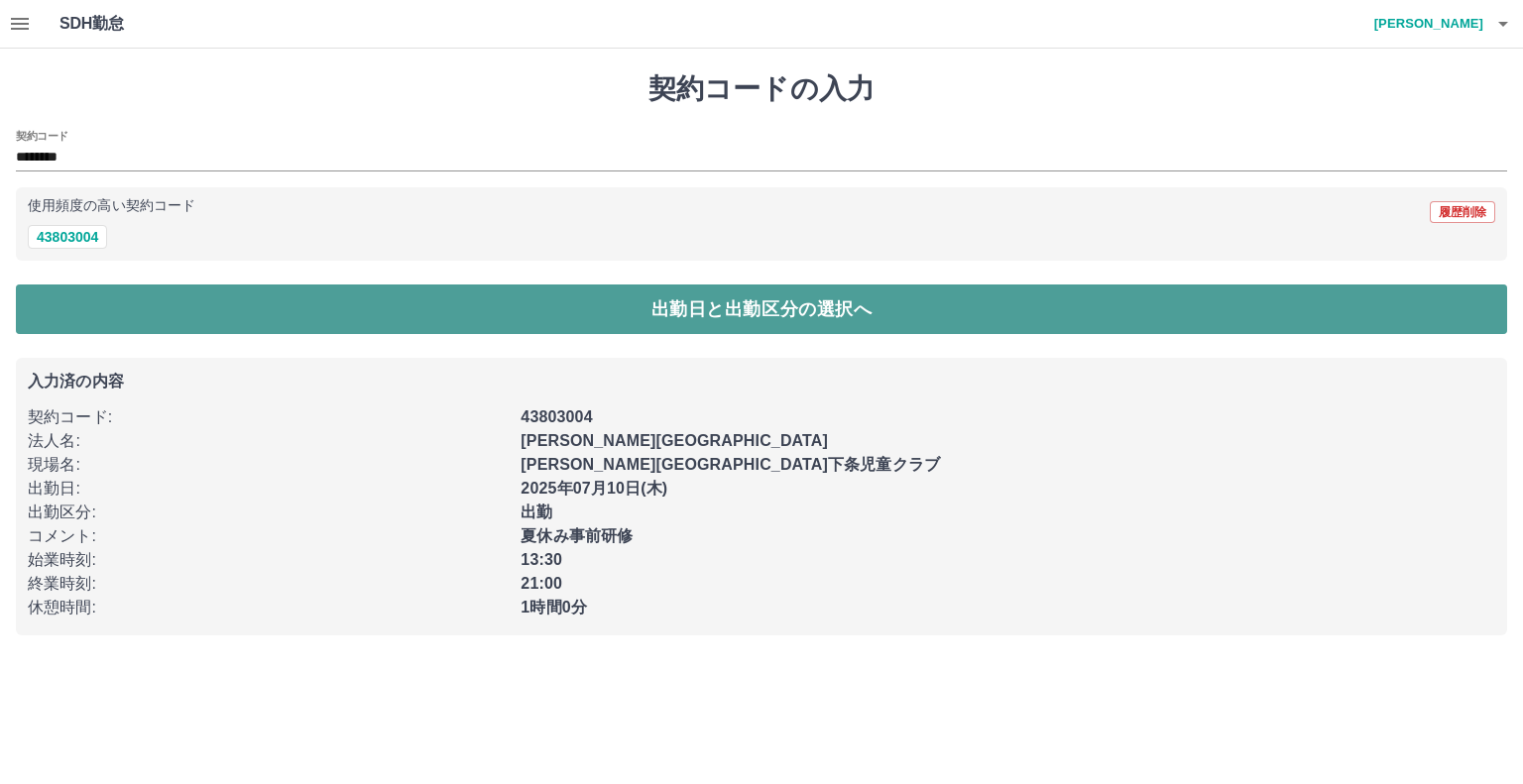 click on "出勤日と出勤区分の選択へ" at bounding box center [762, 309] 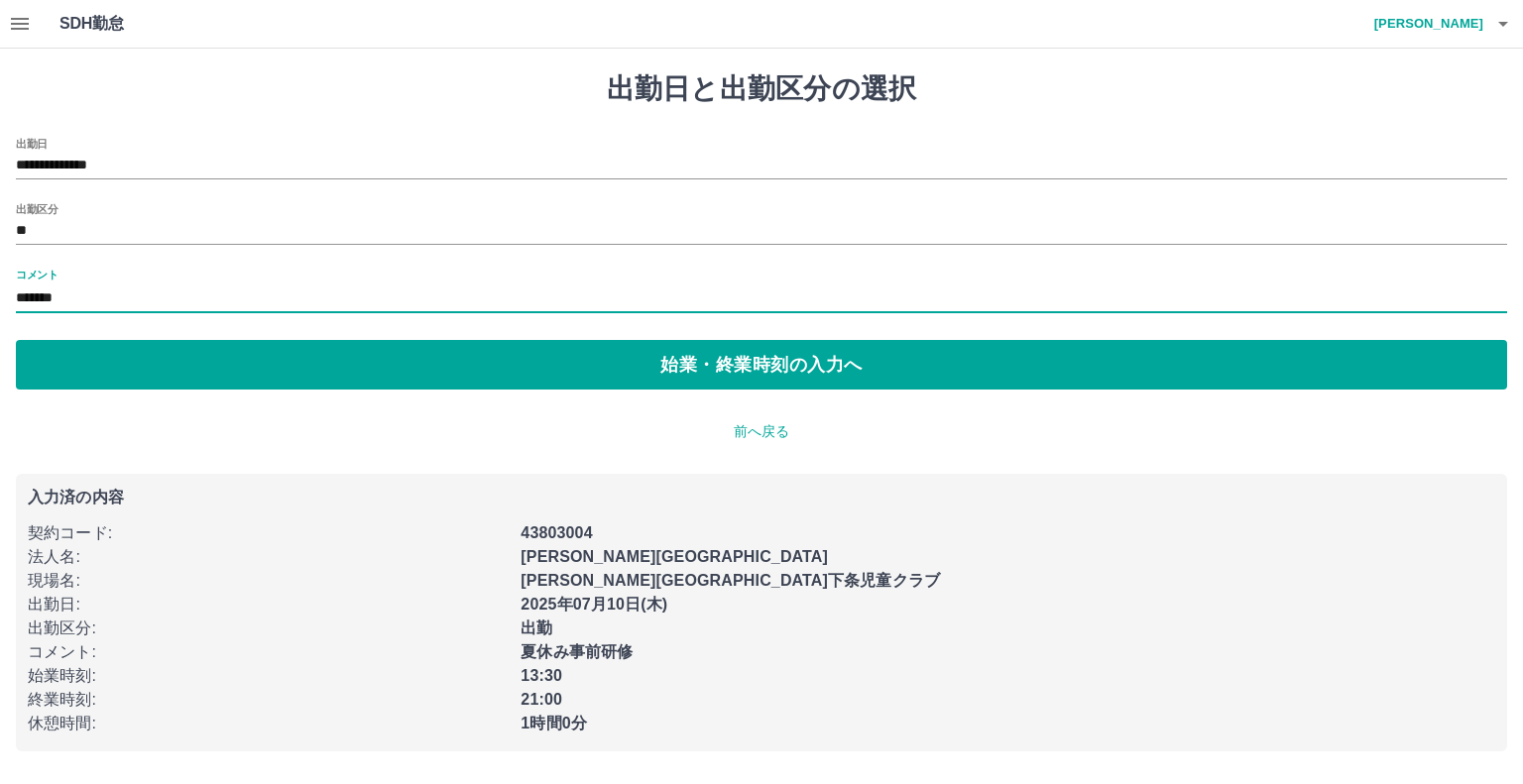 click on "*******" at bounding box center [762, 298] 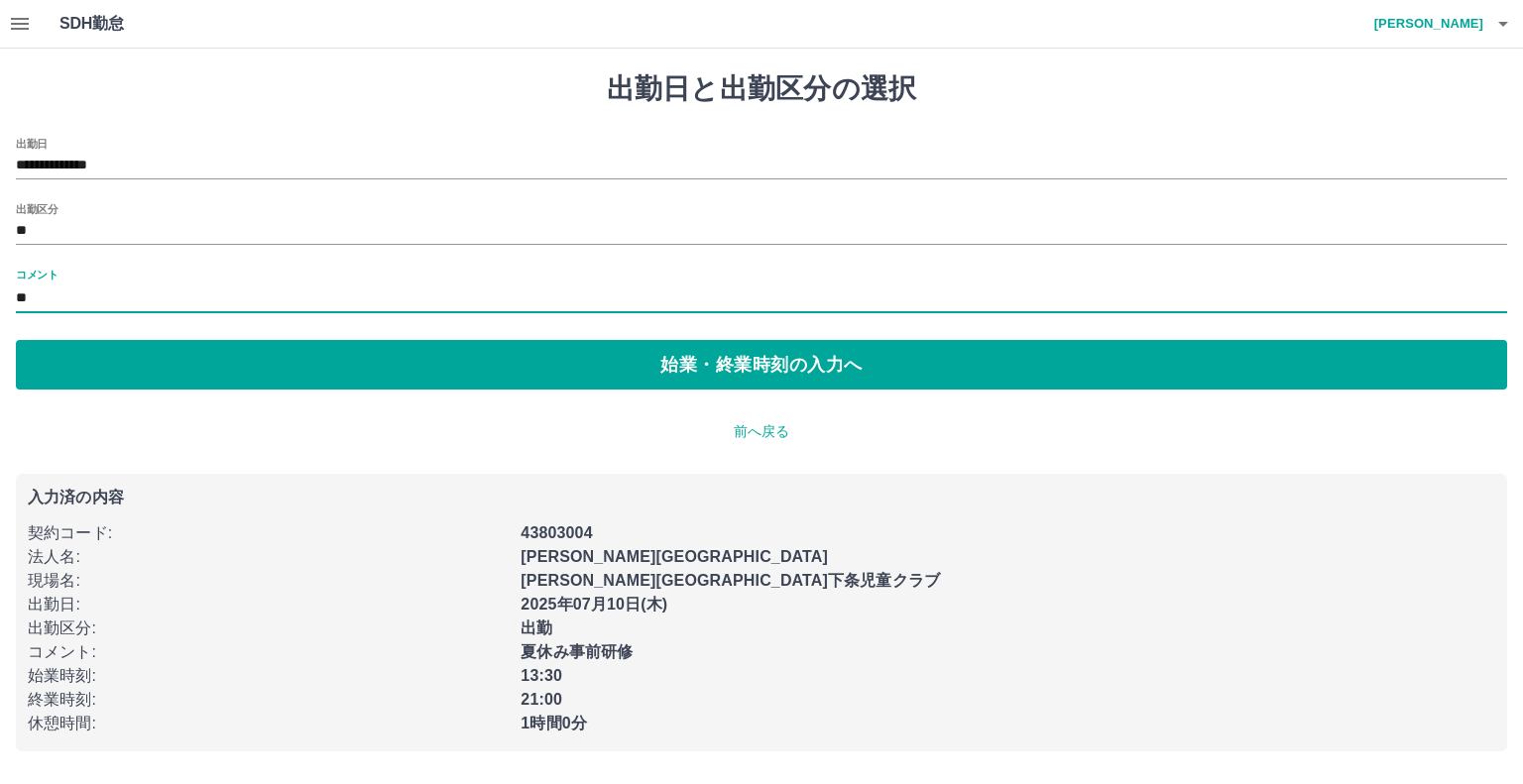type on "*" 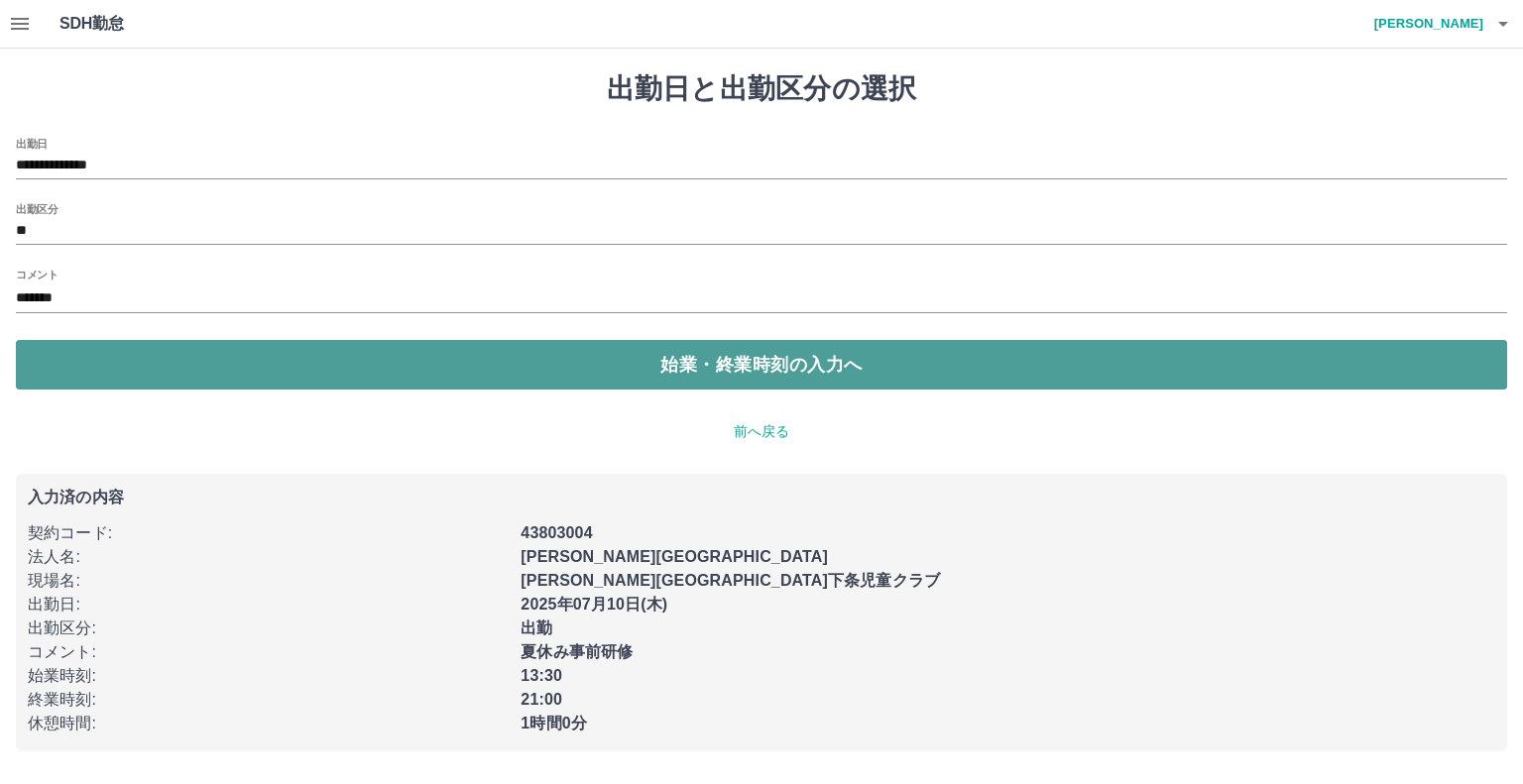 click on "始業・終業時刻の入力へ" at bounding box center [762, 365] 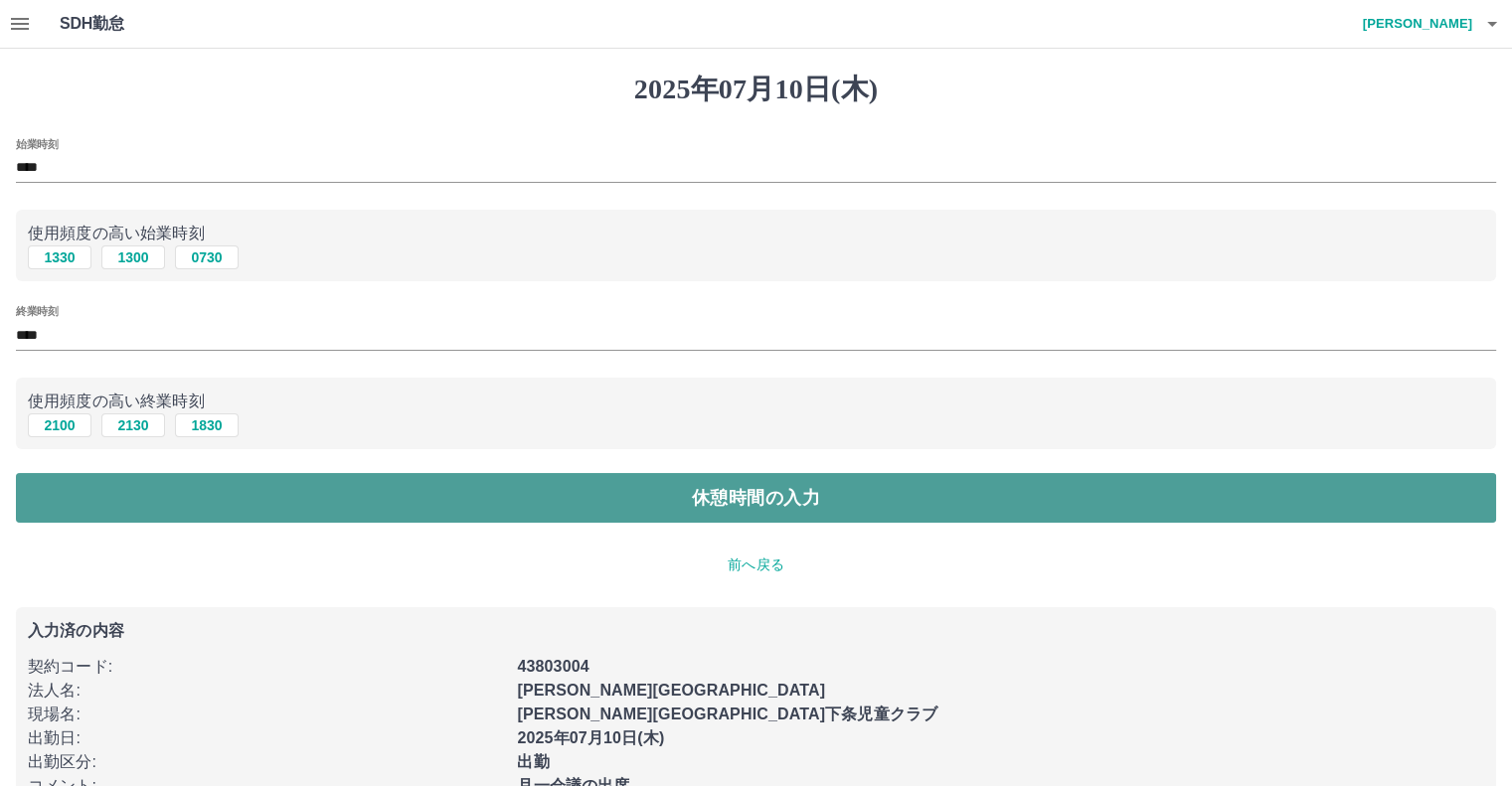 click on "休憩時間の入力" at bounding box center (756, 498) 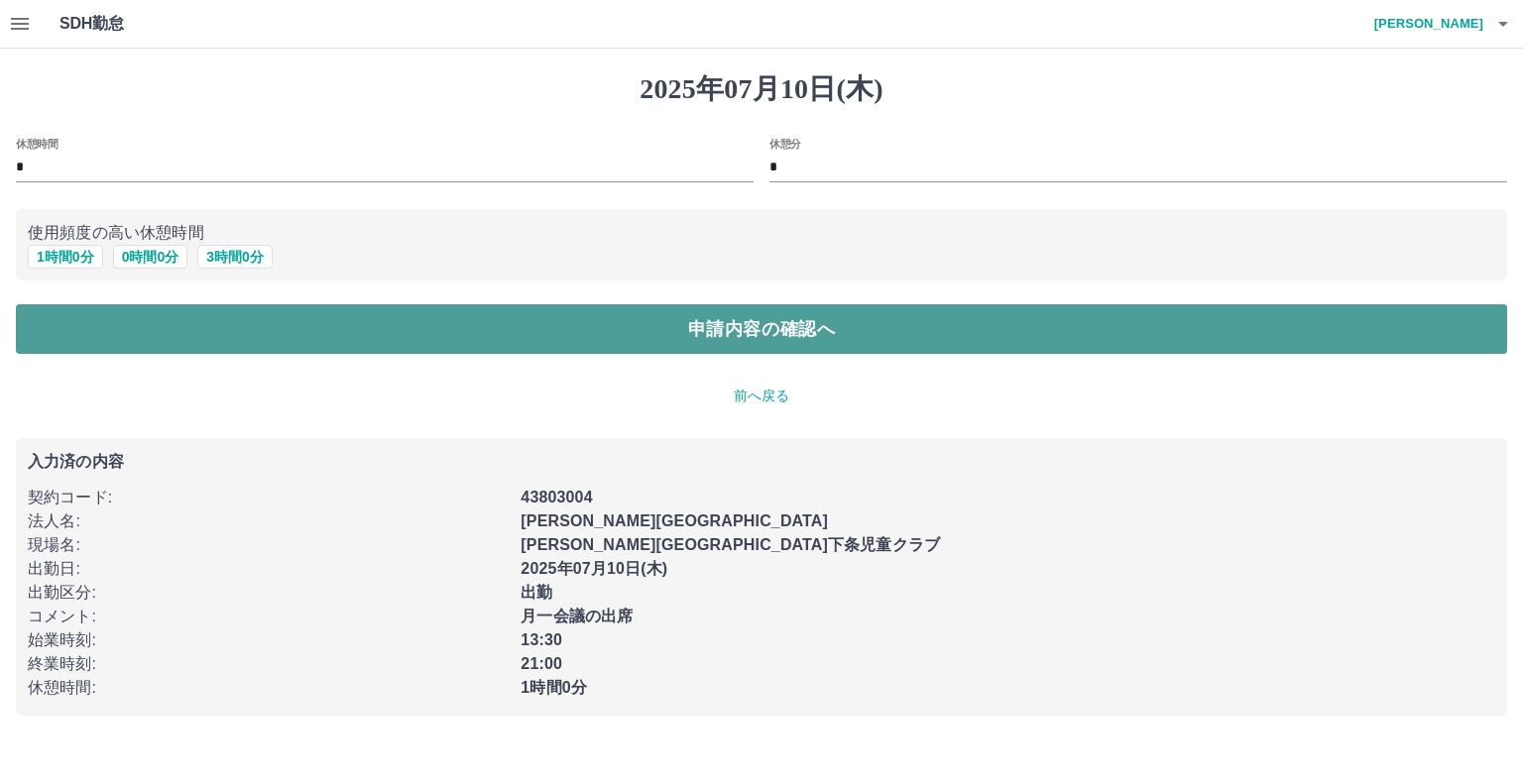 click on "申請内容の確認へ" at bounding box center [762, 329] 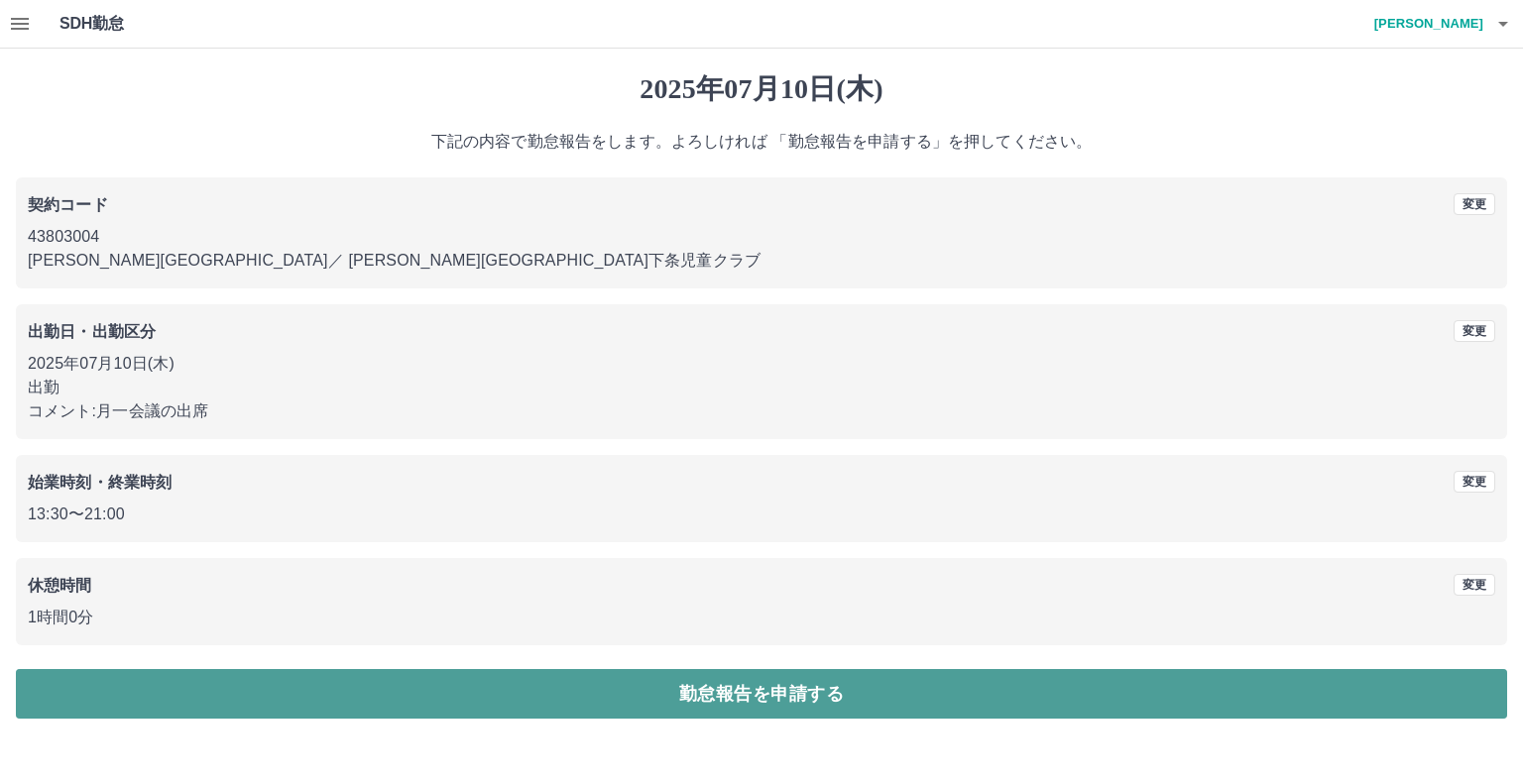 click on "勤怠報告を申請する" at bounding box center [762, 694] 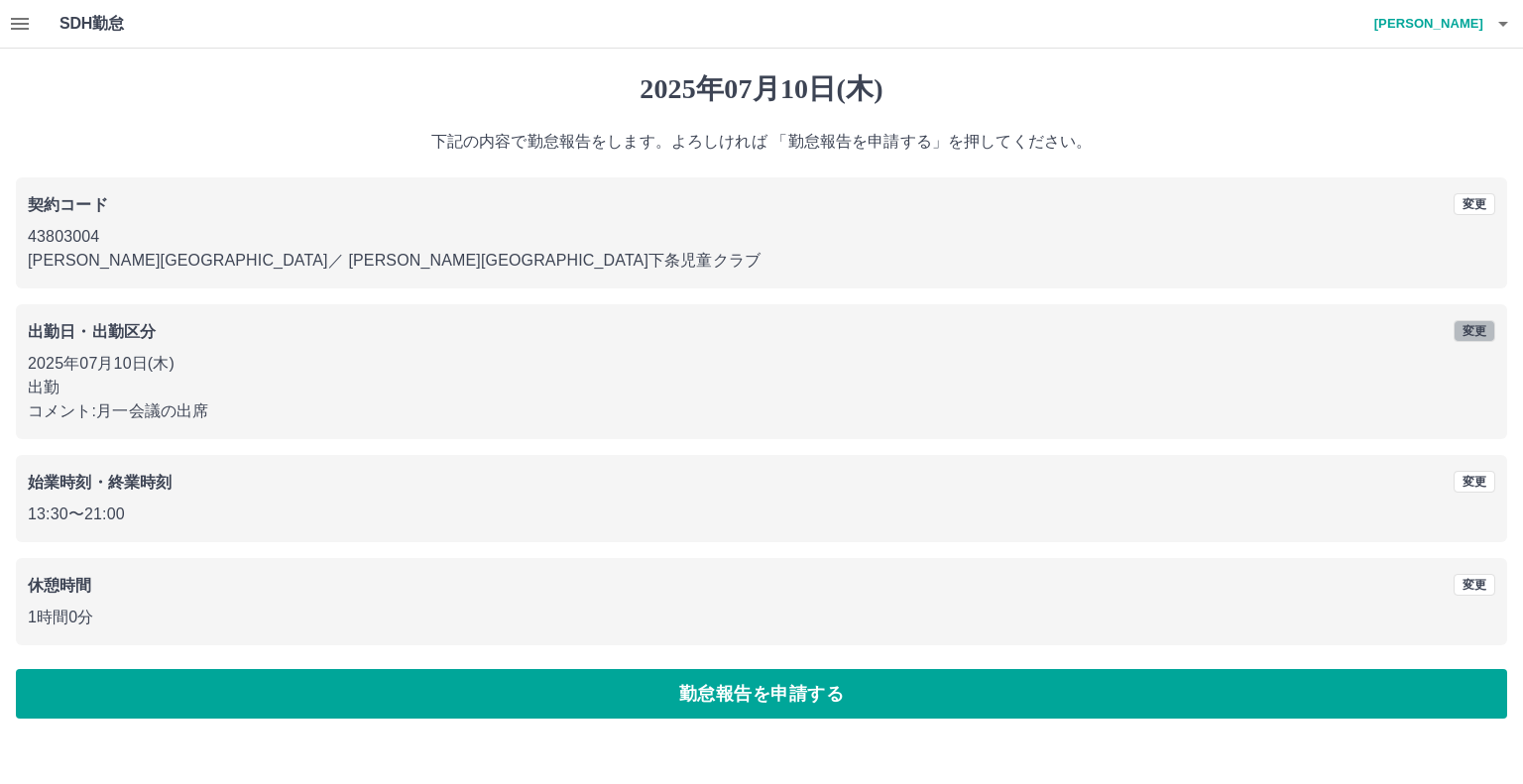 click on "変更" at bounding box center (1474, 331) 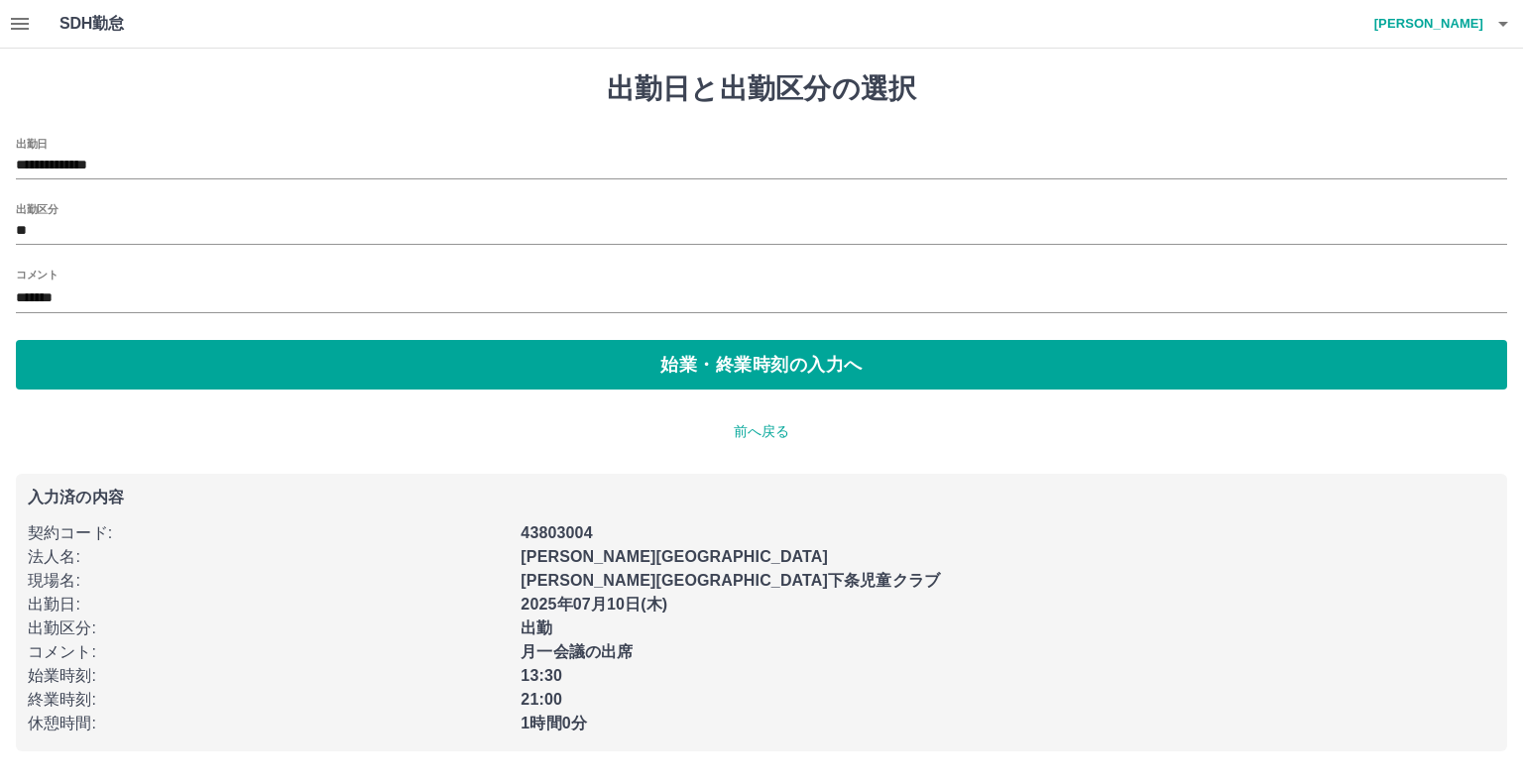 click on "*******" at bounding box center (762, 298) 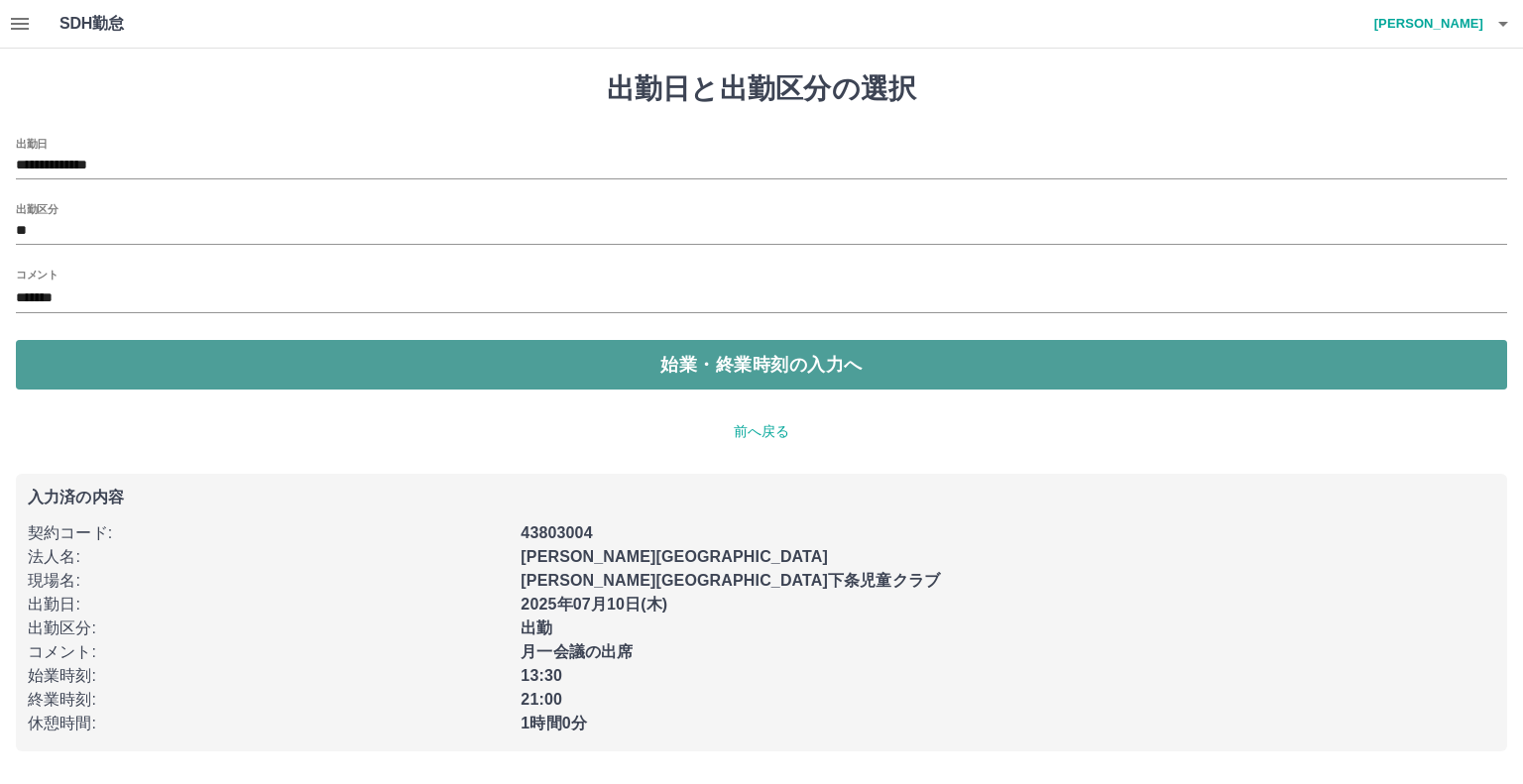 click on "始業・終業時刻の入力へ" at bounding box center [762, 365] 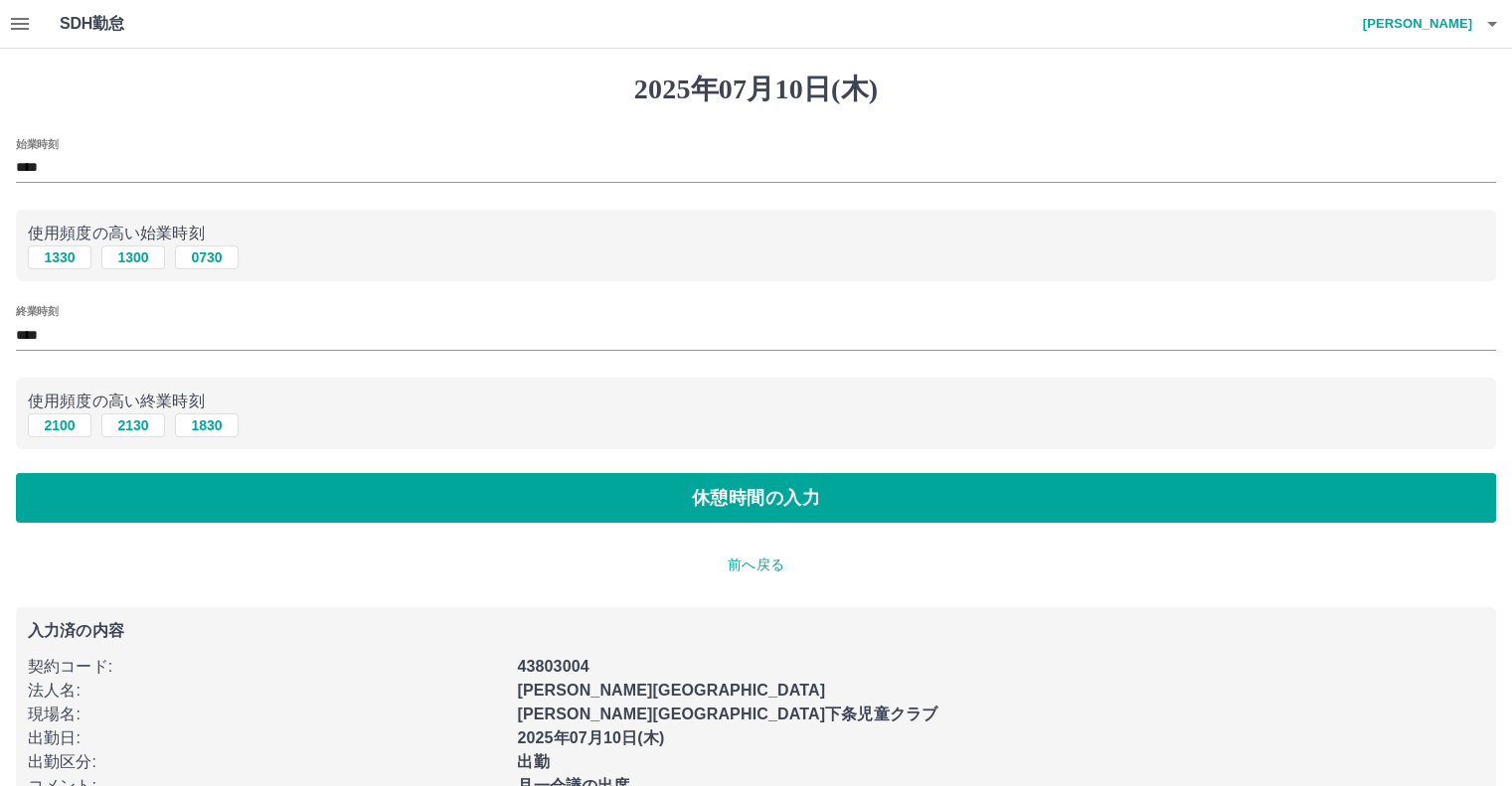 scroll, scrollTop: 124, scrollLeft: 0, axis: vertical 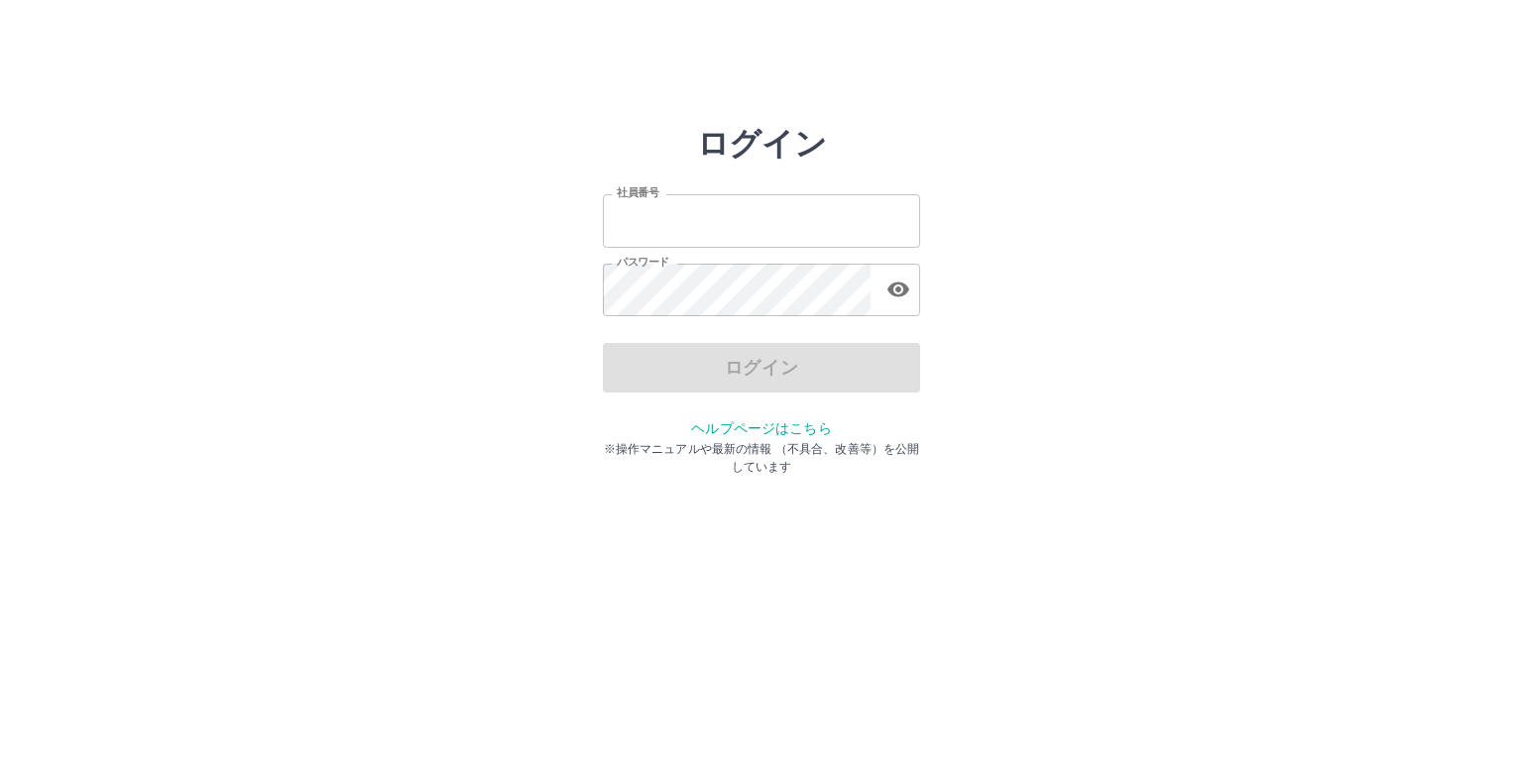 type on "*******" 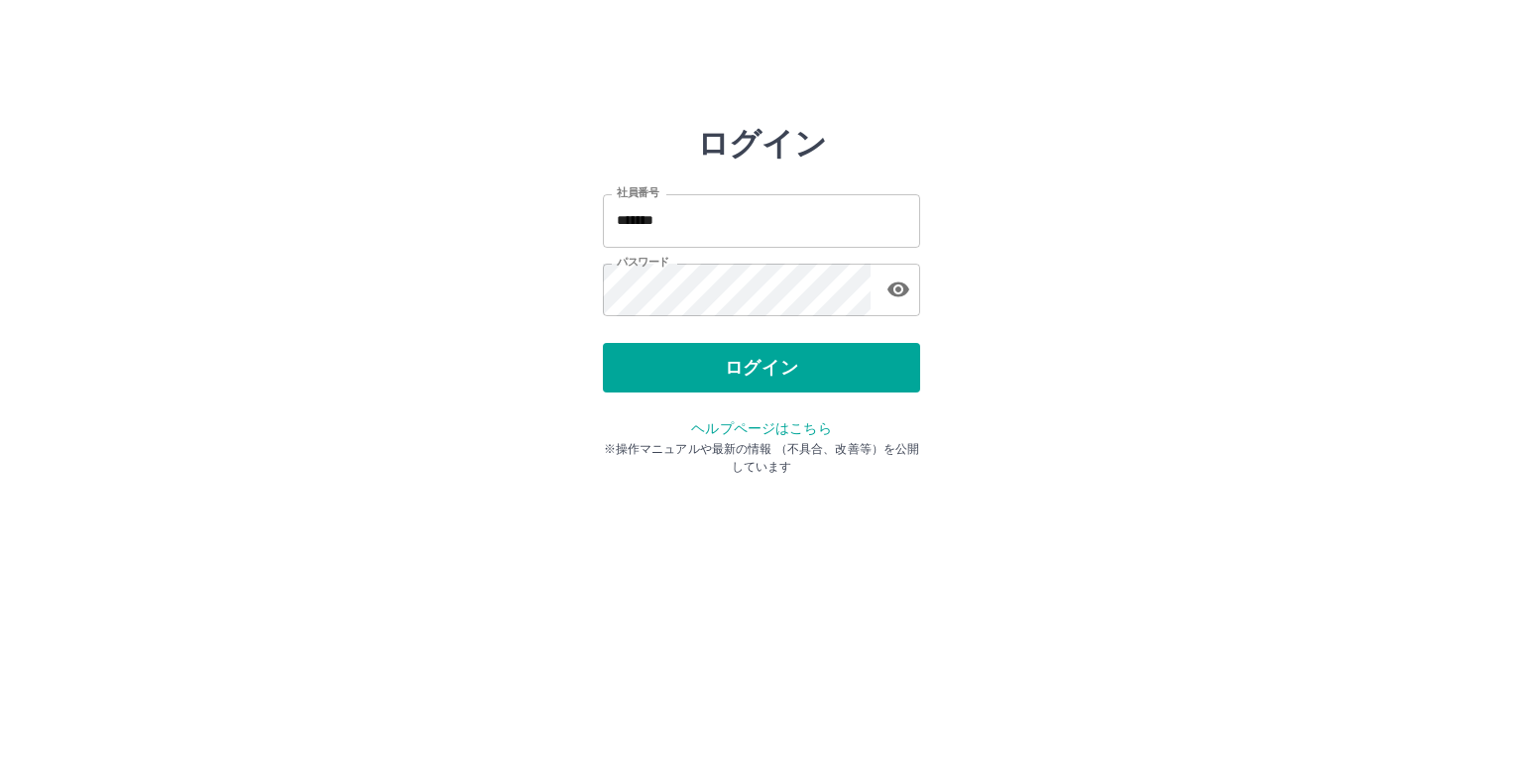 click on "ログイン" at bounding box center [762, 368] 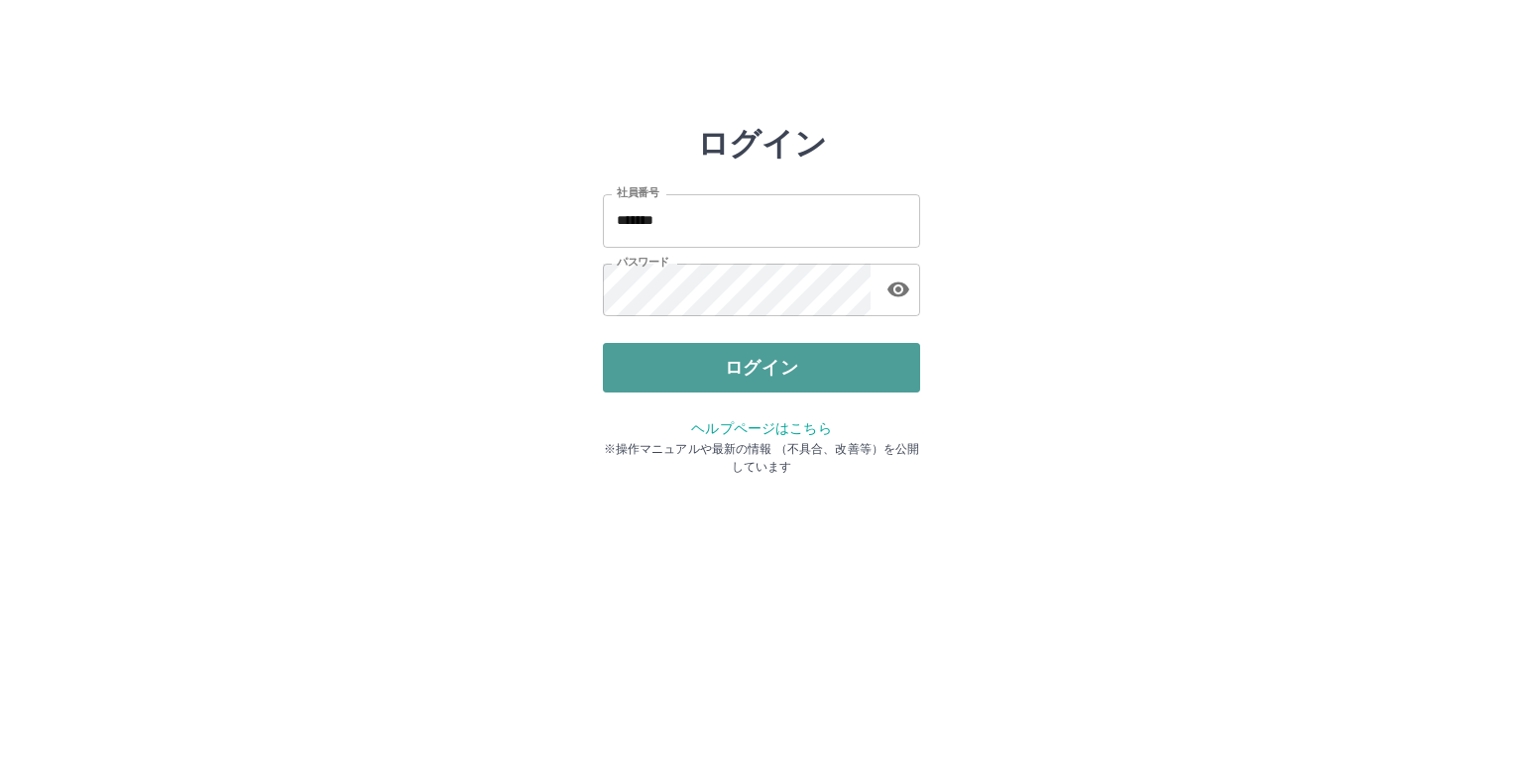 click on "ログイン" at bounding box center (762, 368) 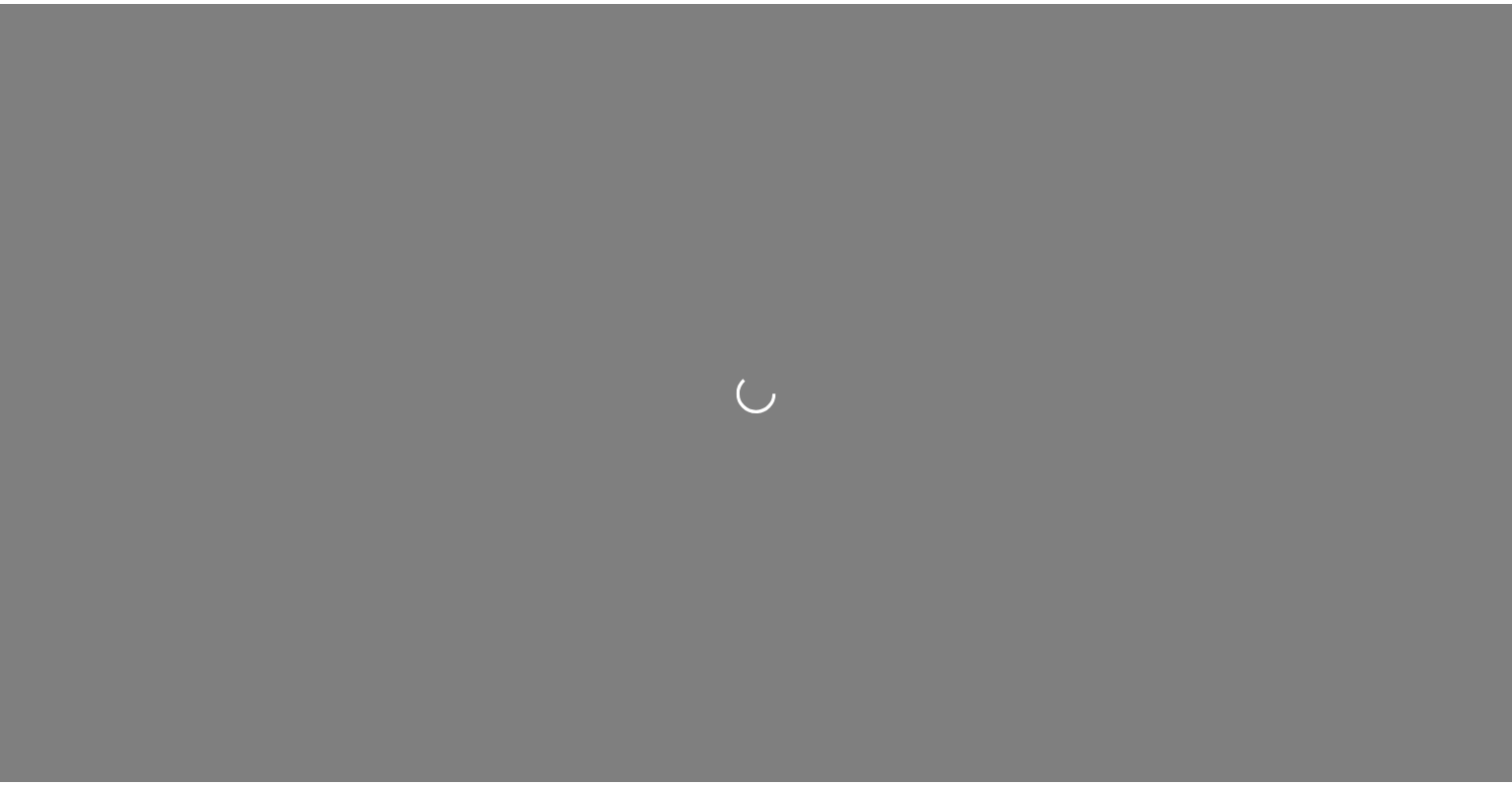 scroll, scrollTop: 0, scrollLeft: 0, axis: both 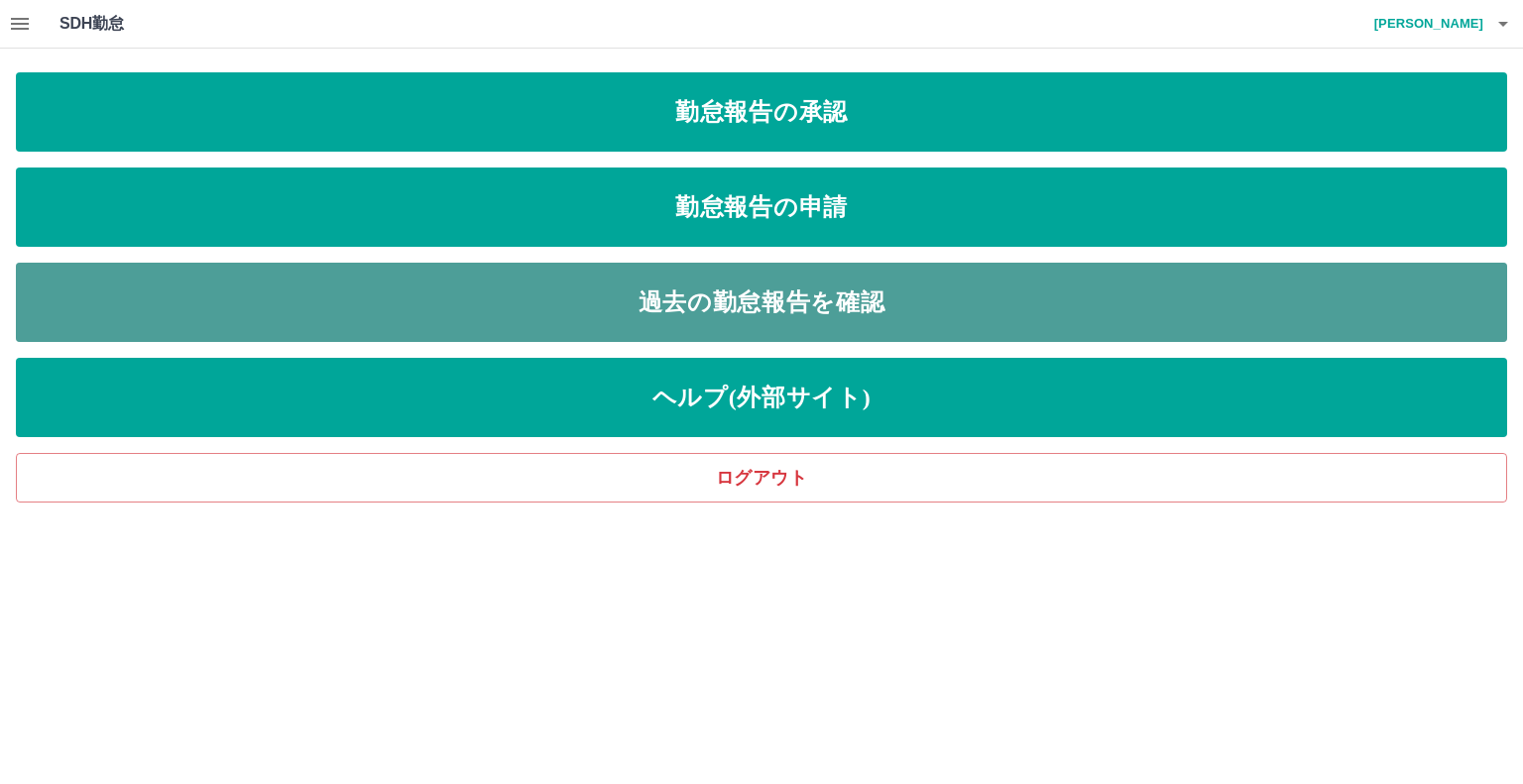 click on "過去の勤怠報告を確認" at bounding box center (762, 302) 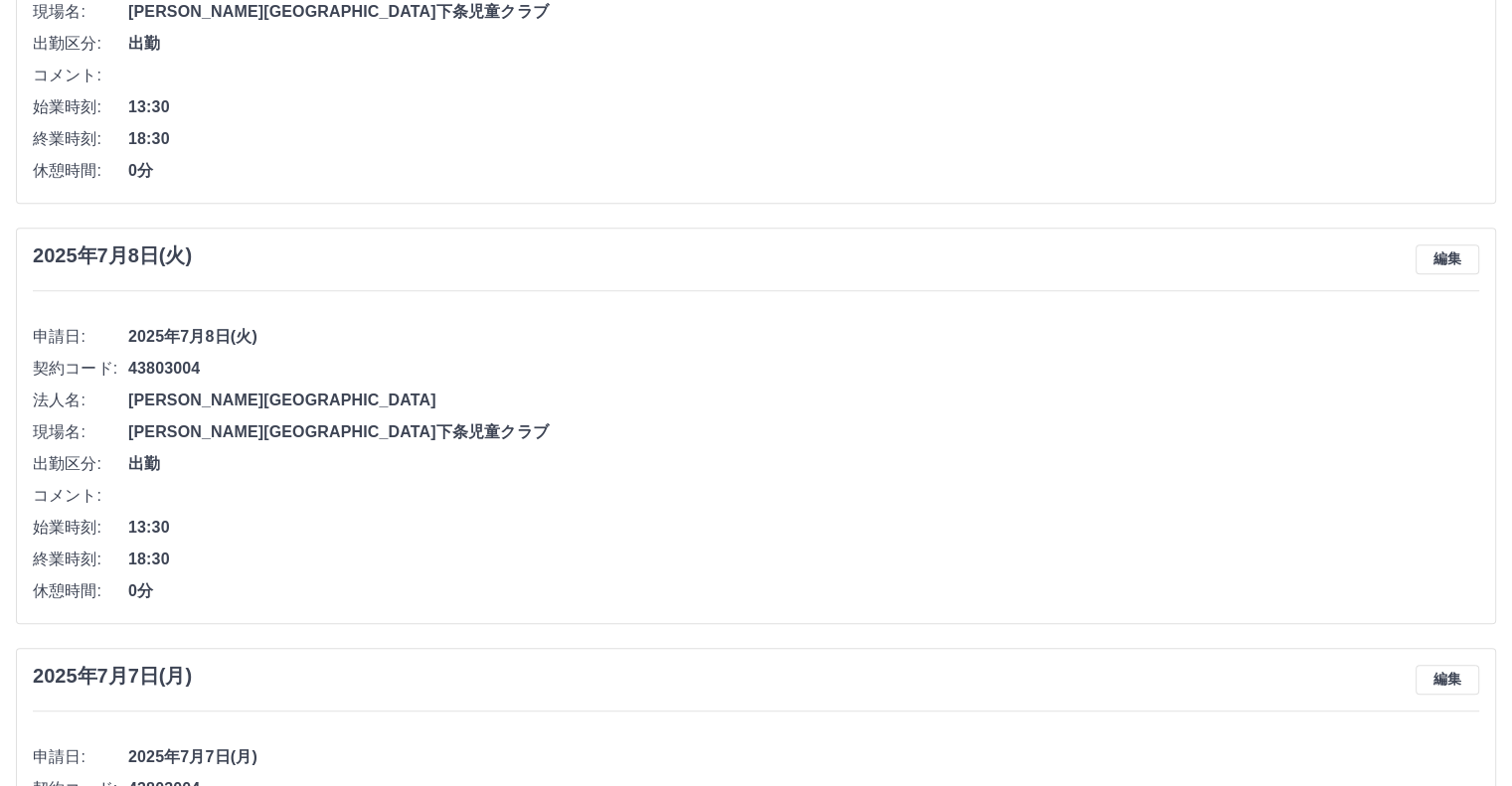 scroll, scrollTop: 596, scrollLeft: 0, axis: vertical 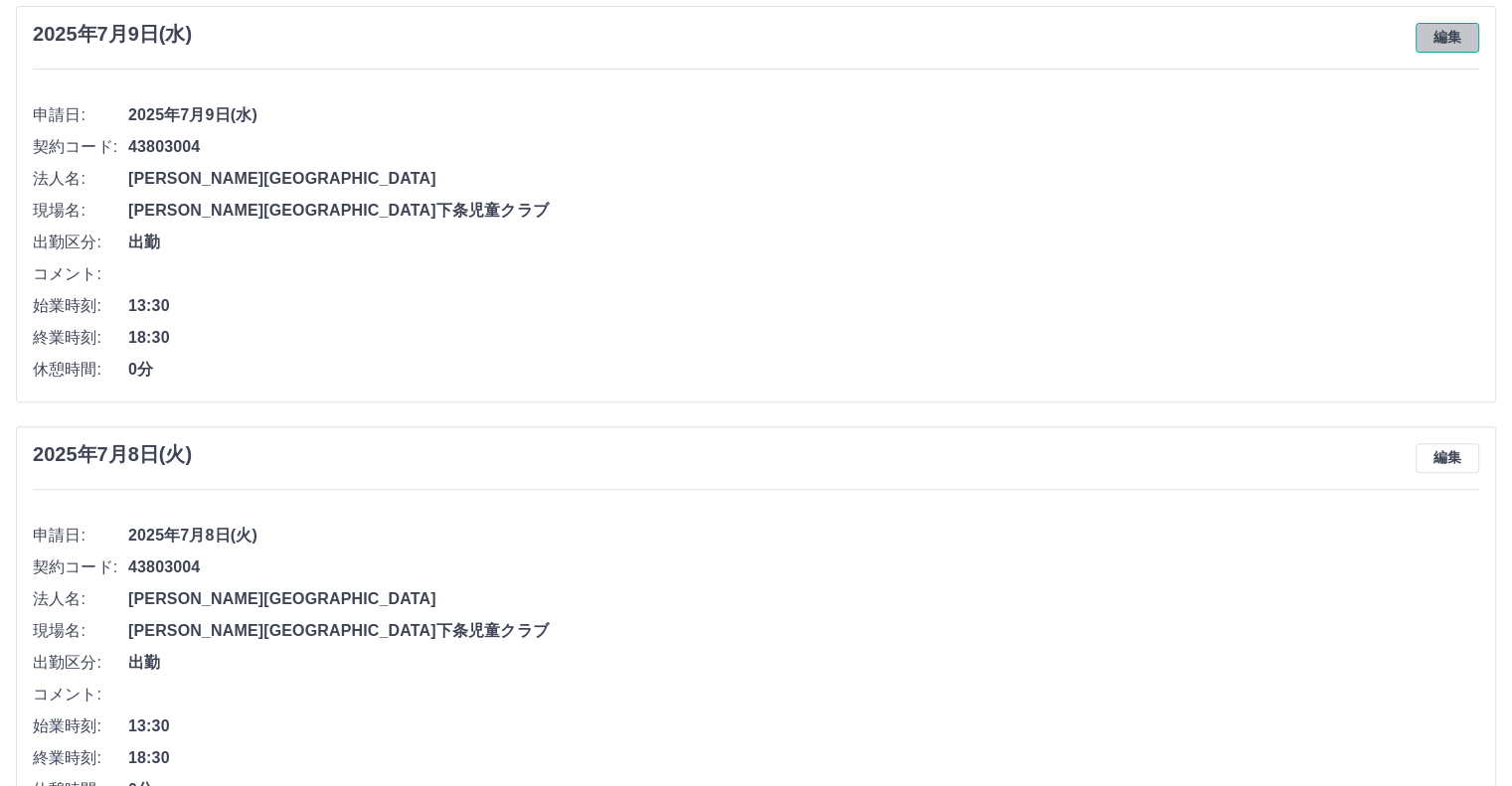 click on "編集" at bounding box center [1447, 38] 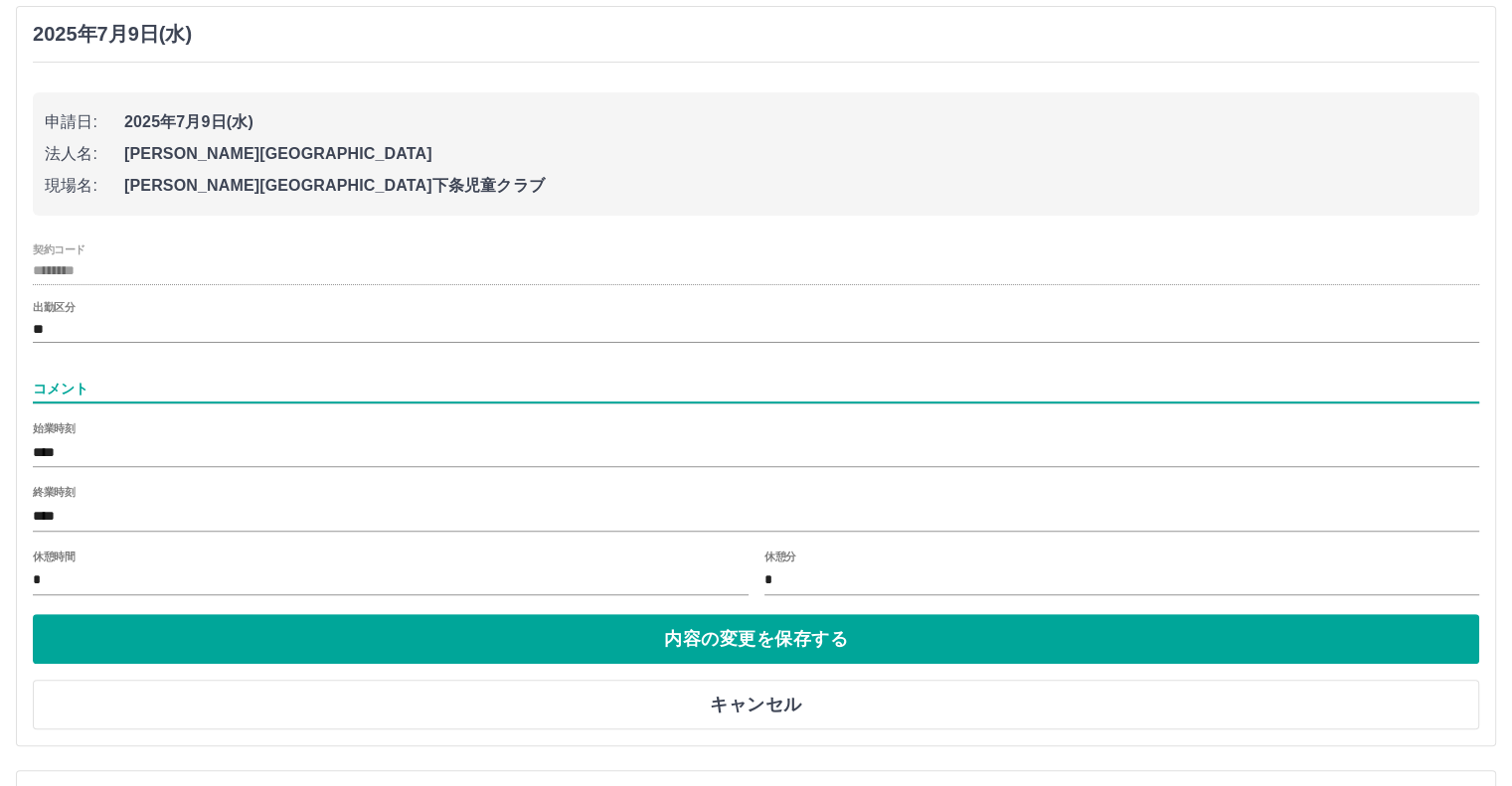 click on "コメント" at bounding box center [756, 389] 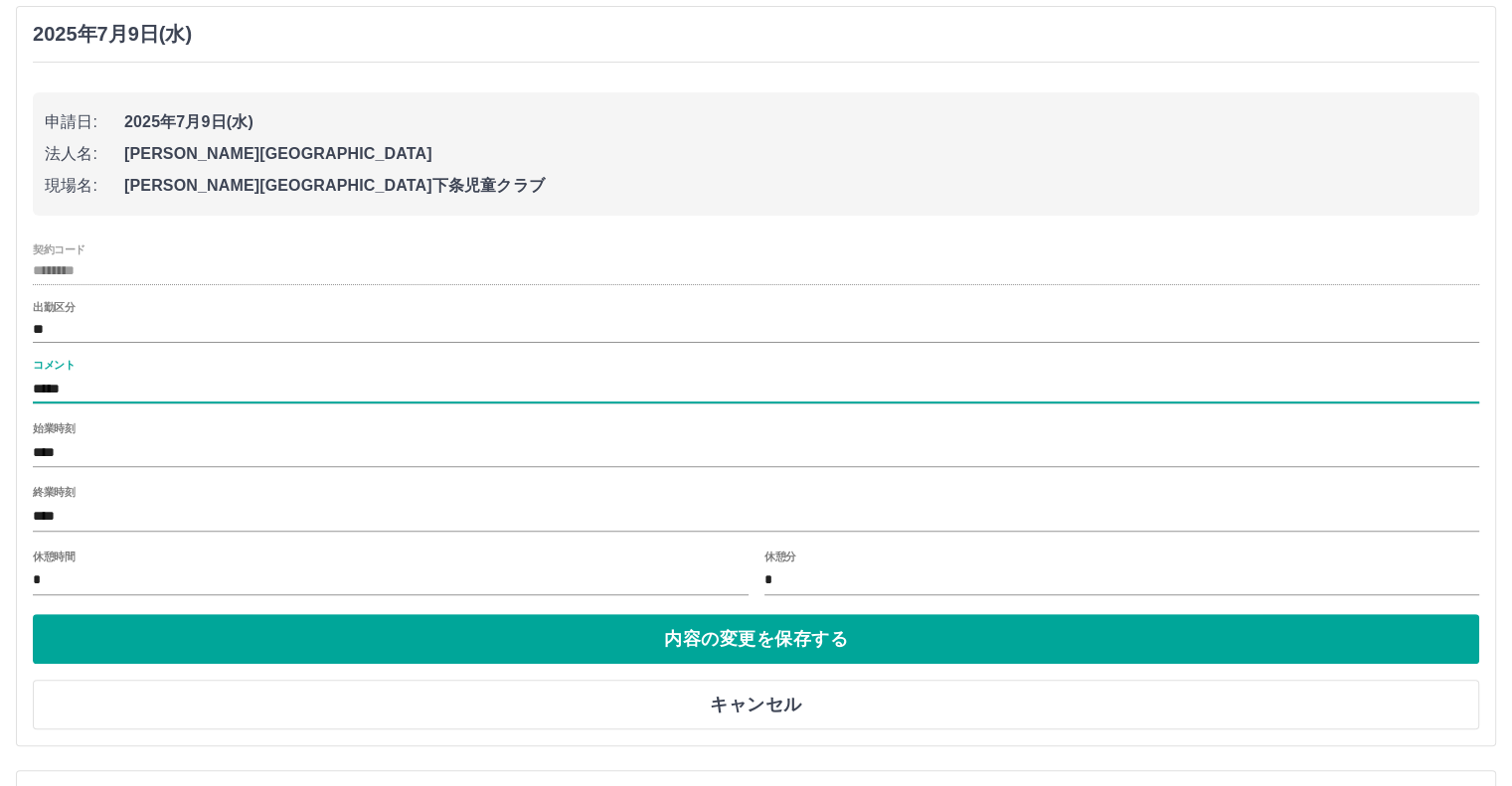 type on "*******" 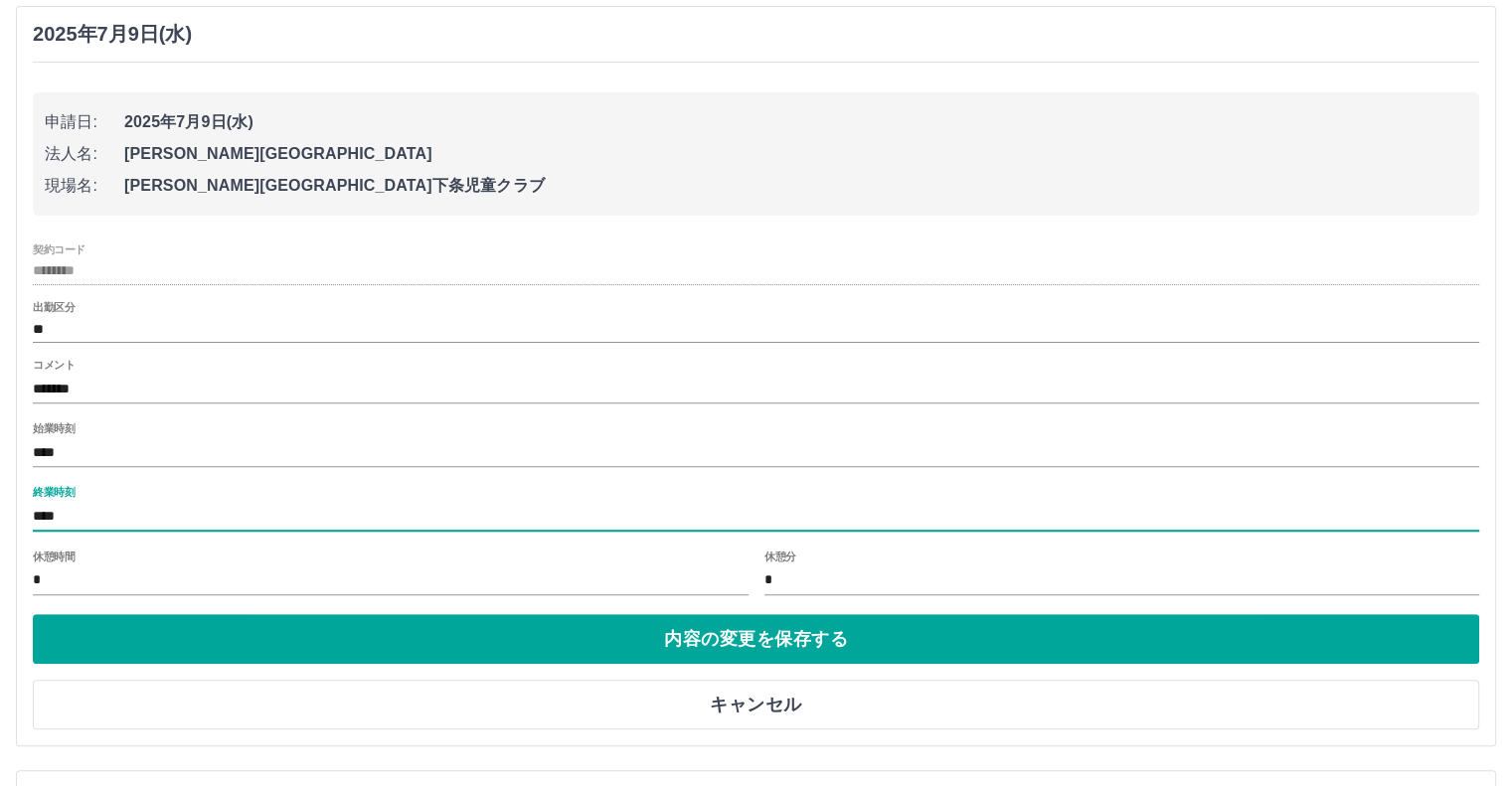 click on "****" at bounding box center (756, 516) 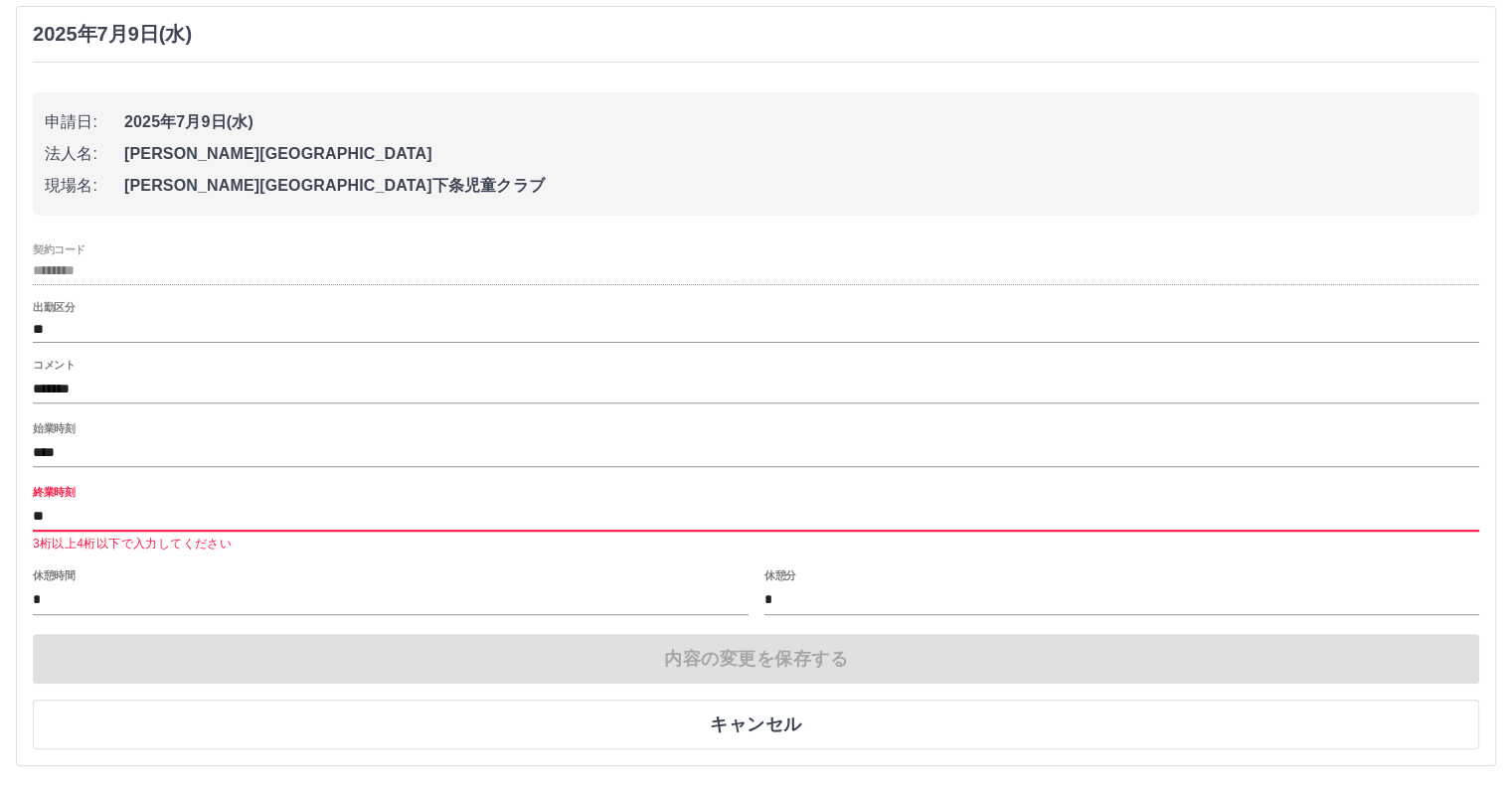 type on "*" 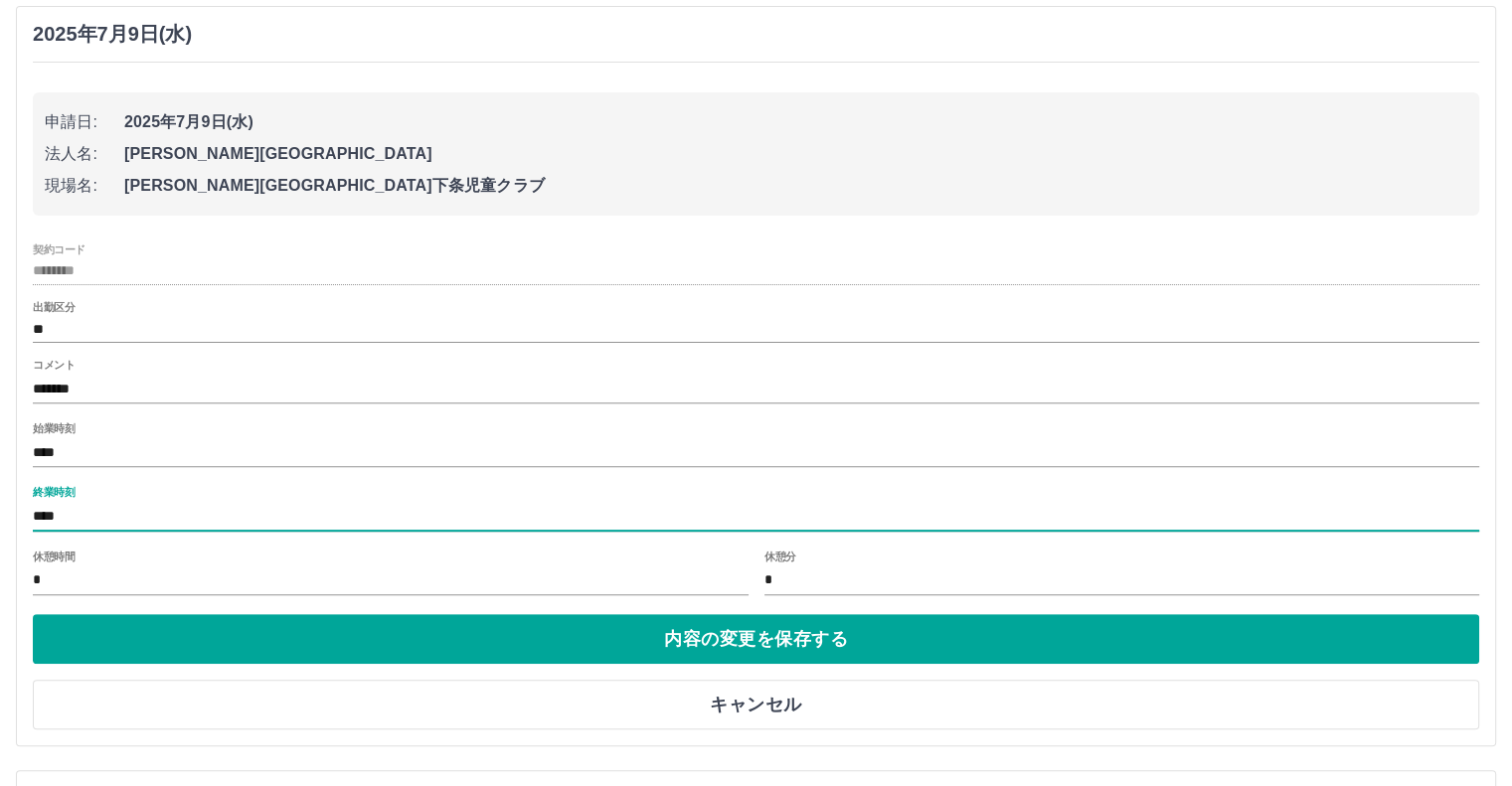 type on "****" 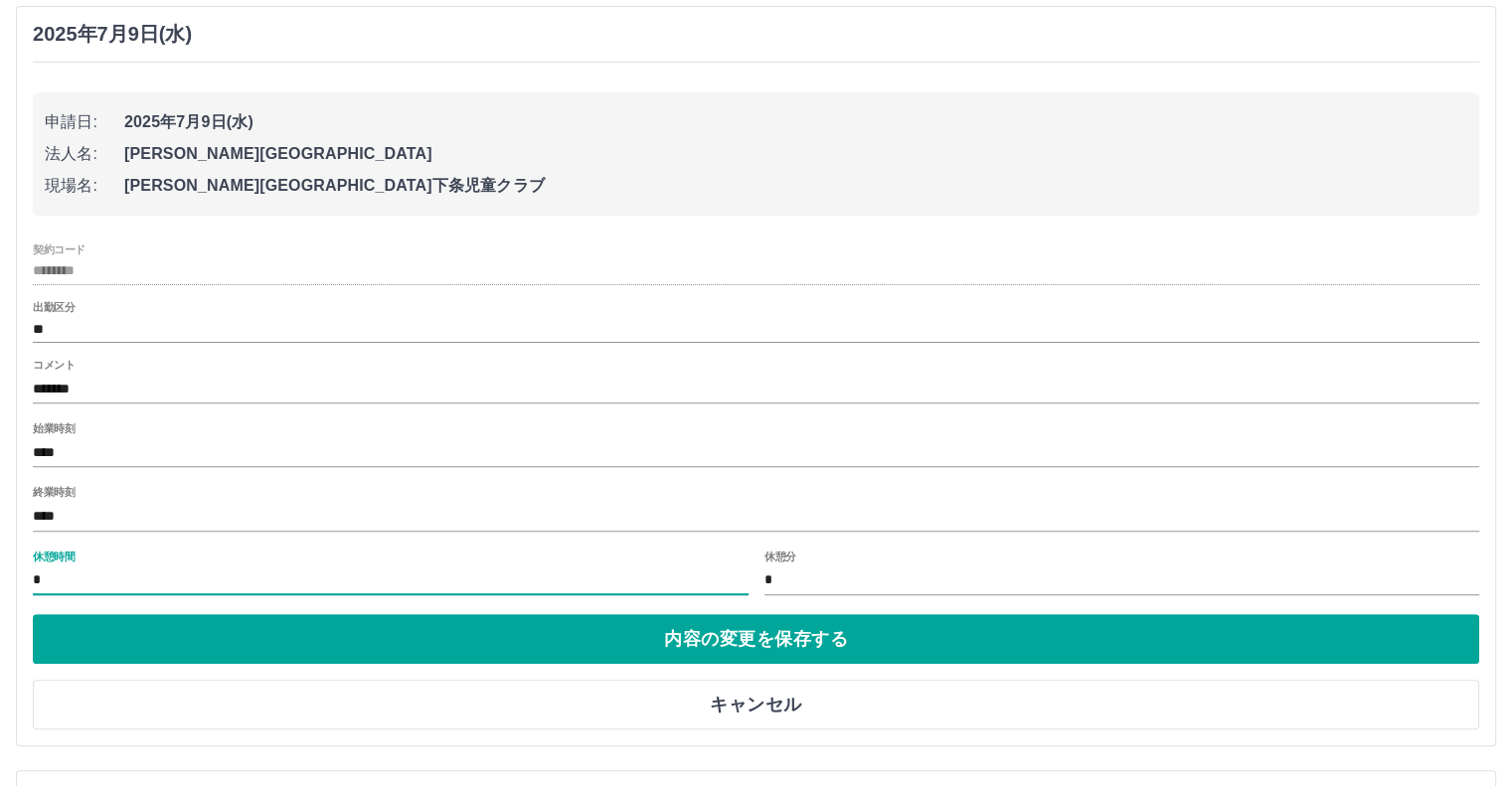 click on "*" at bounding box center [391, 580] 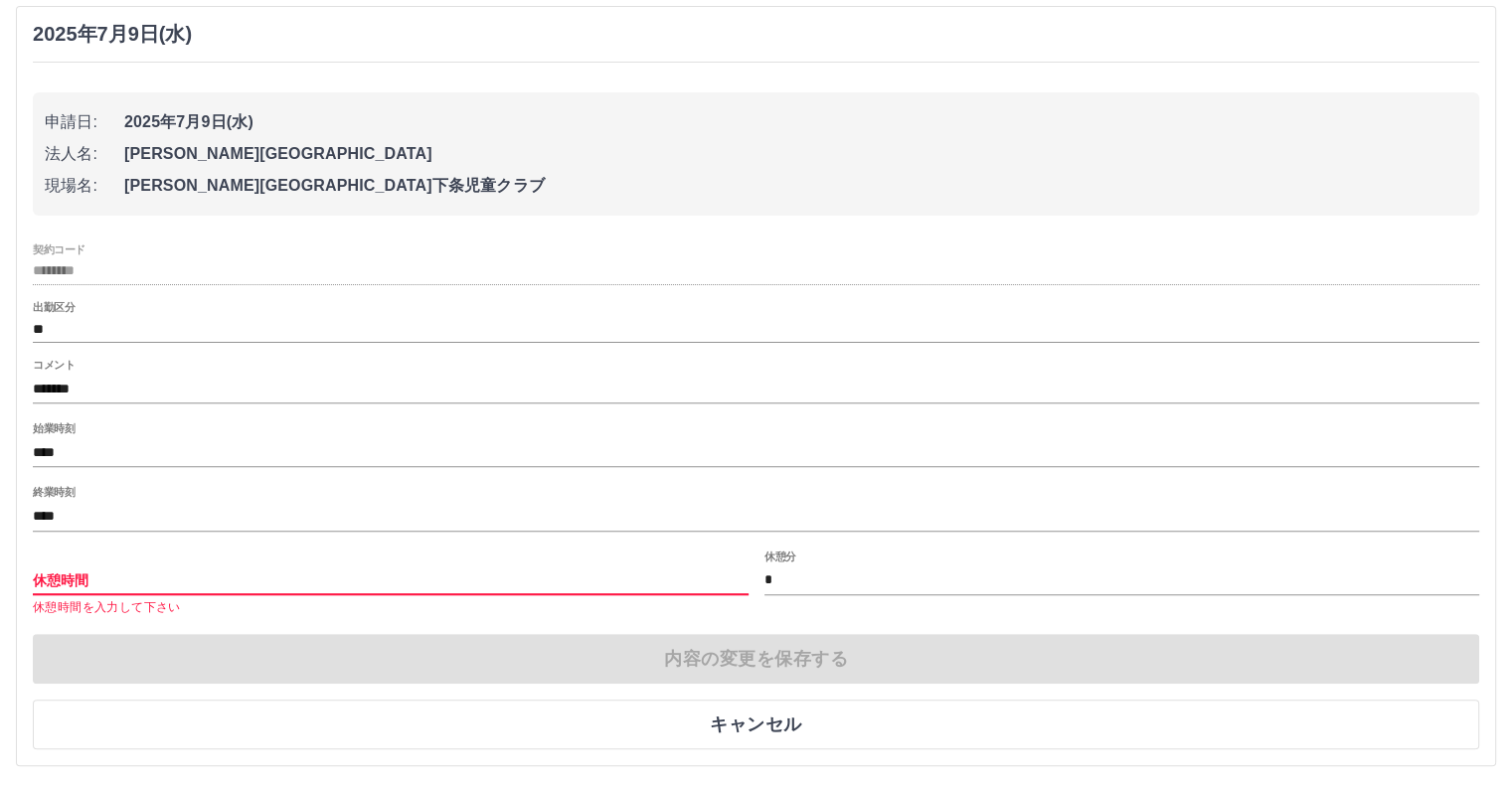 click on "休憩時間" at bounding box center (391, 580) 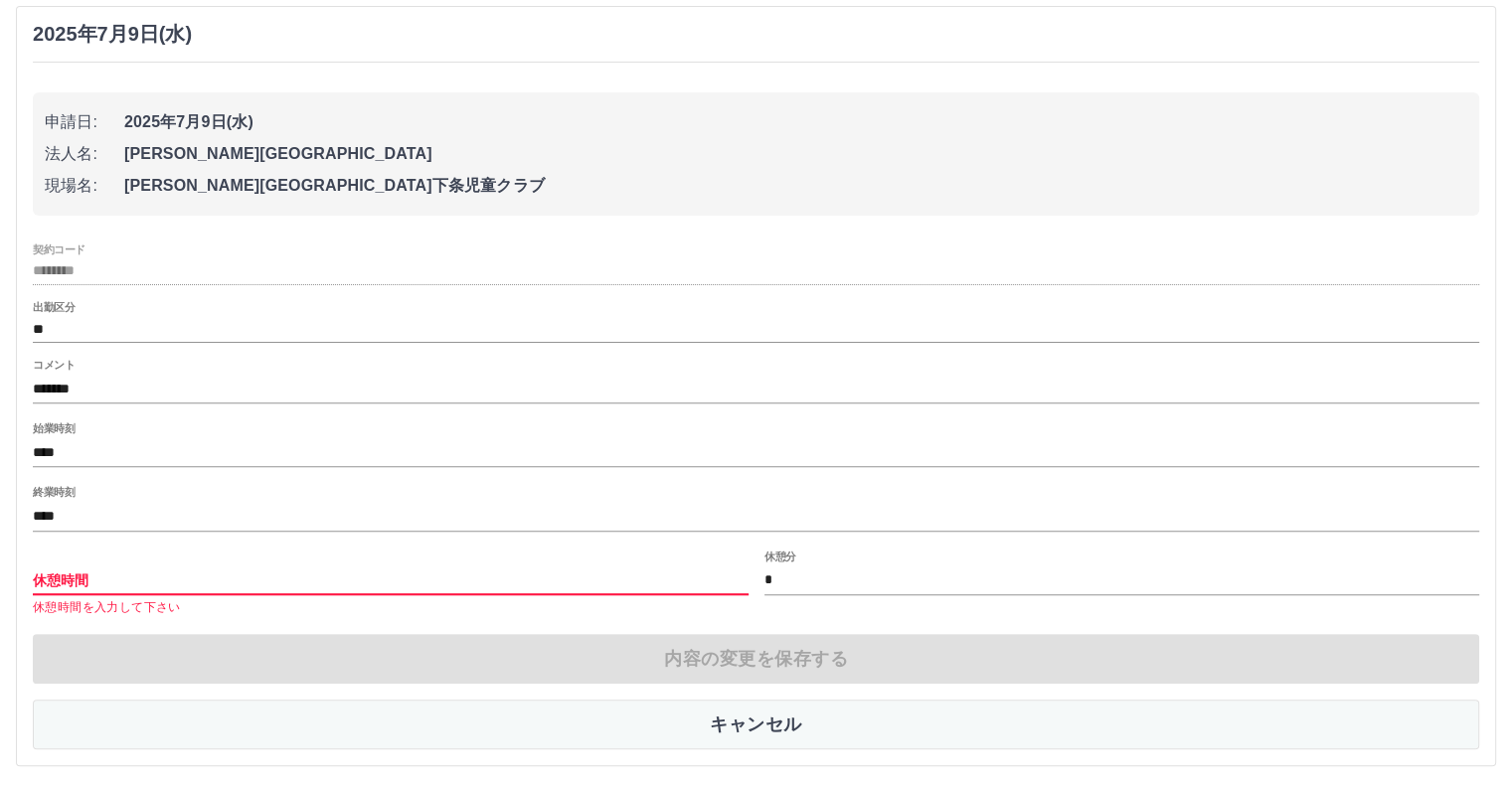 type on "*" 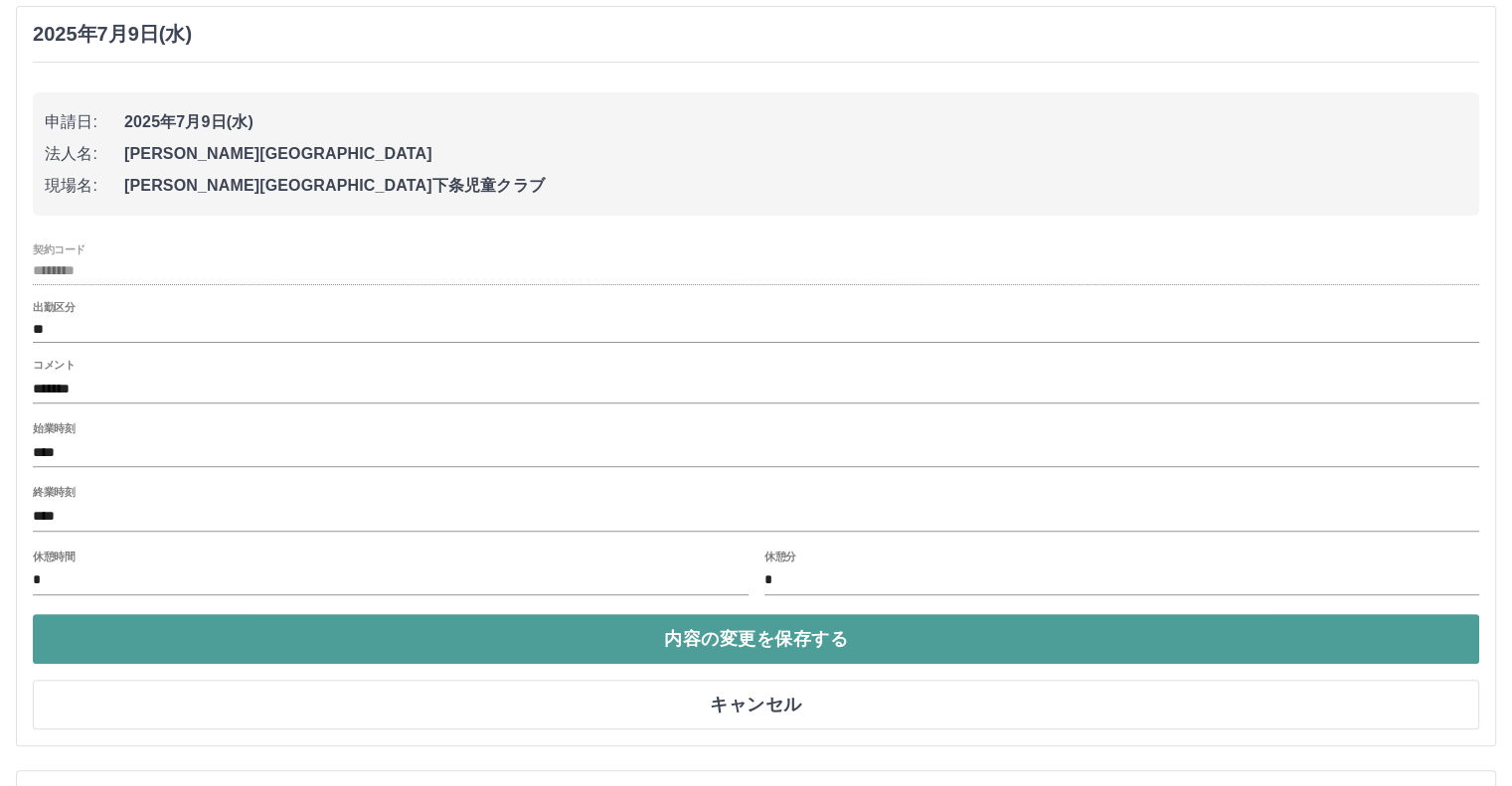 click on "内容の変更を保存する" at bounding box center [756, 639] 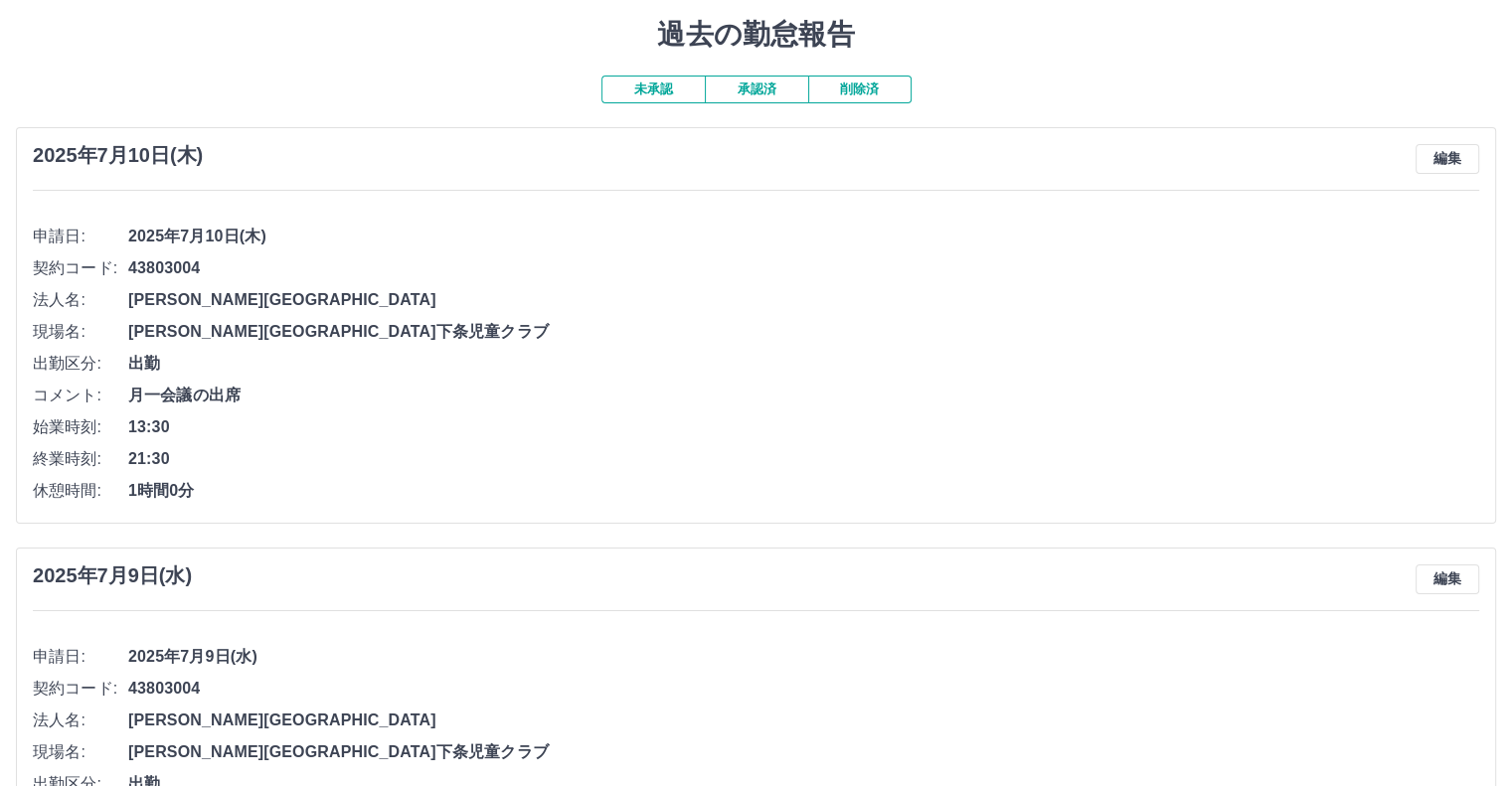 scroll, scrollTop: 4, scrollLeft: 0, axis: vertical 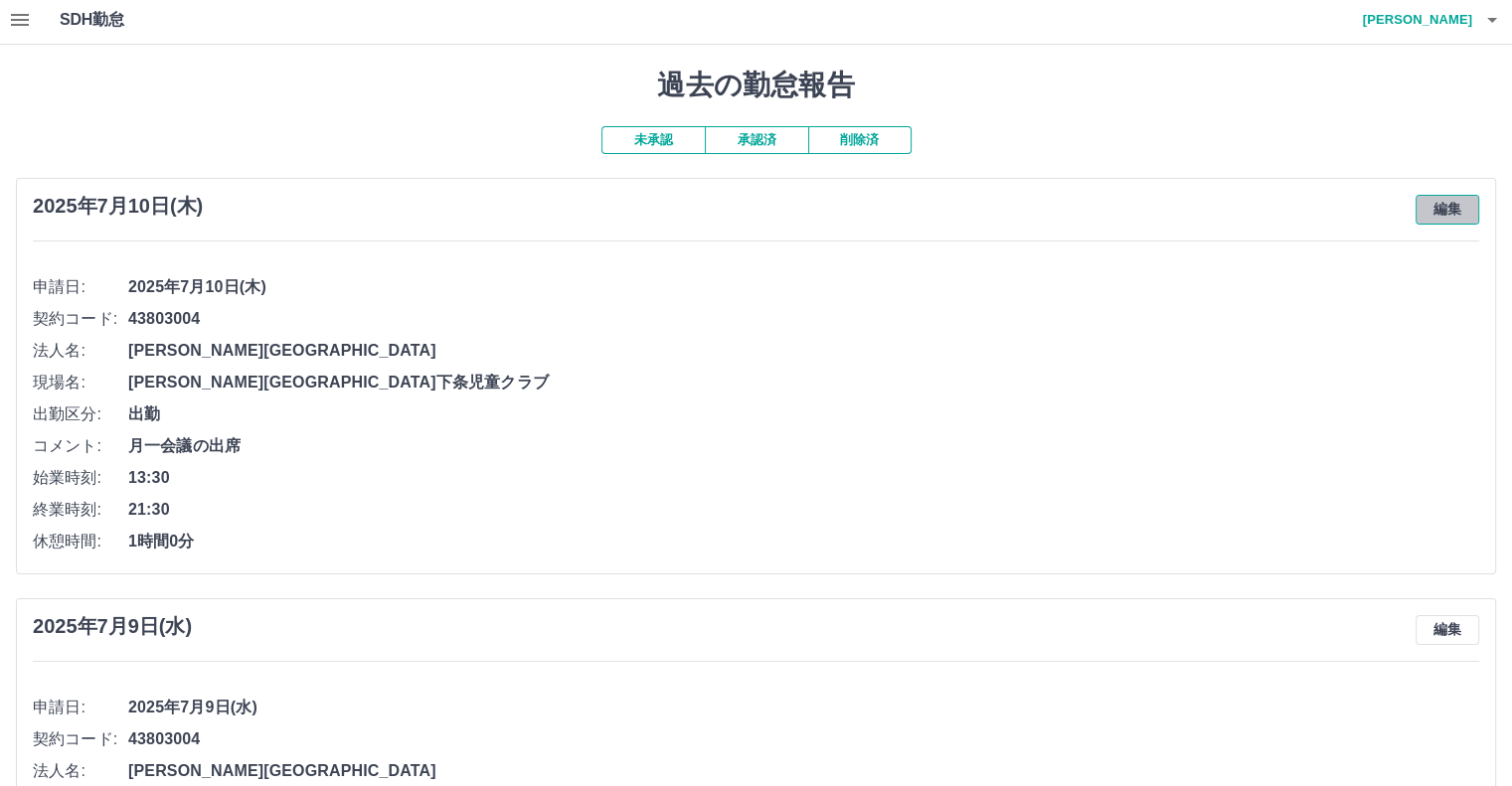 click on "編集" at bounding box center [1447, 210] 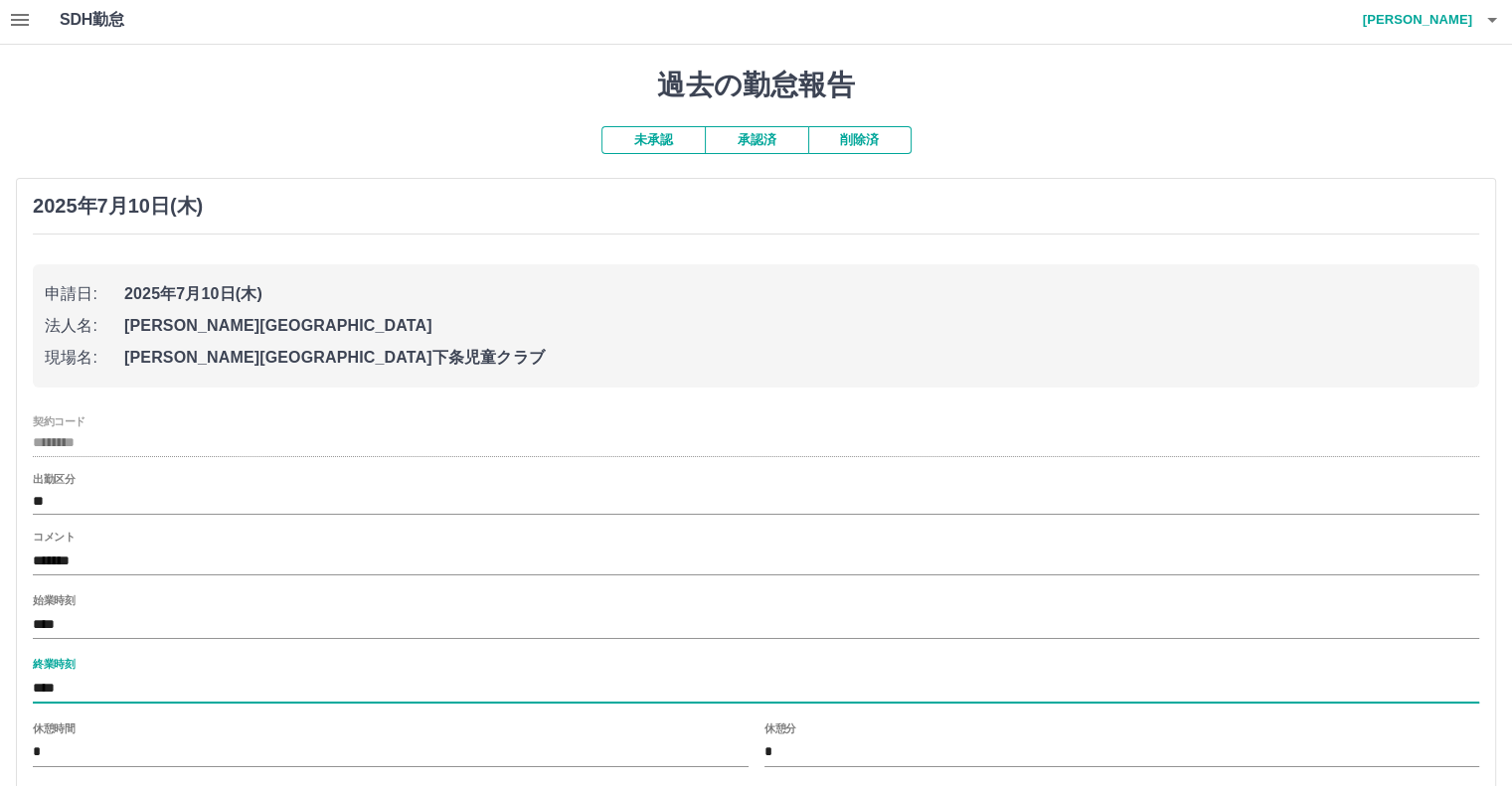 click on "****" at bounding box center (756, 688) 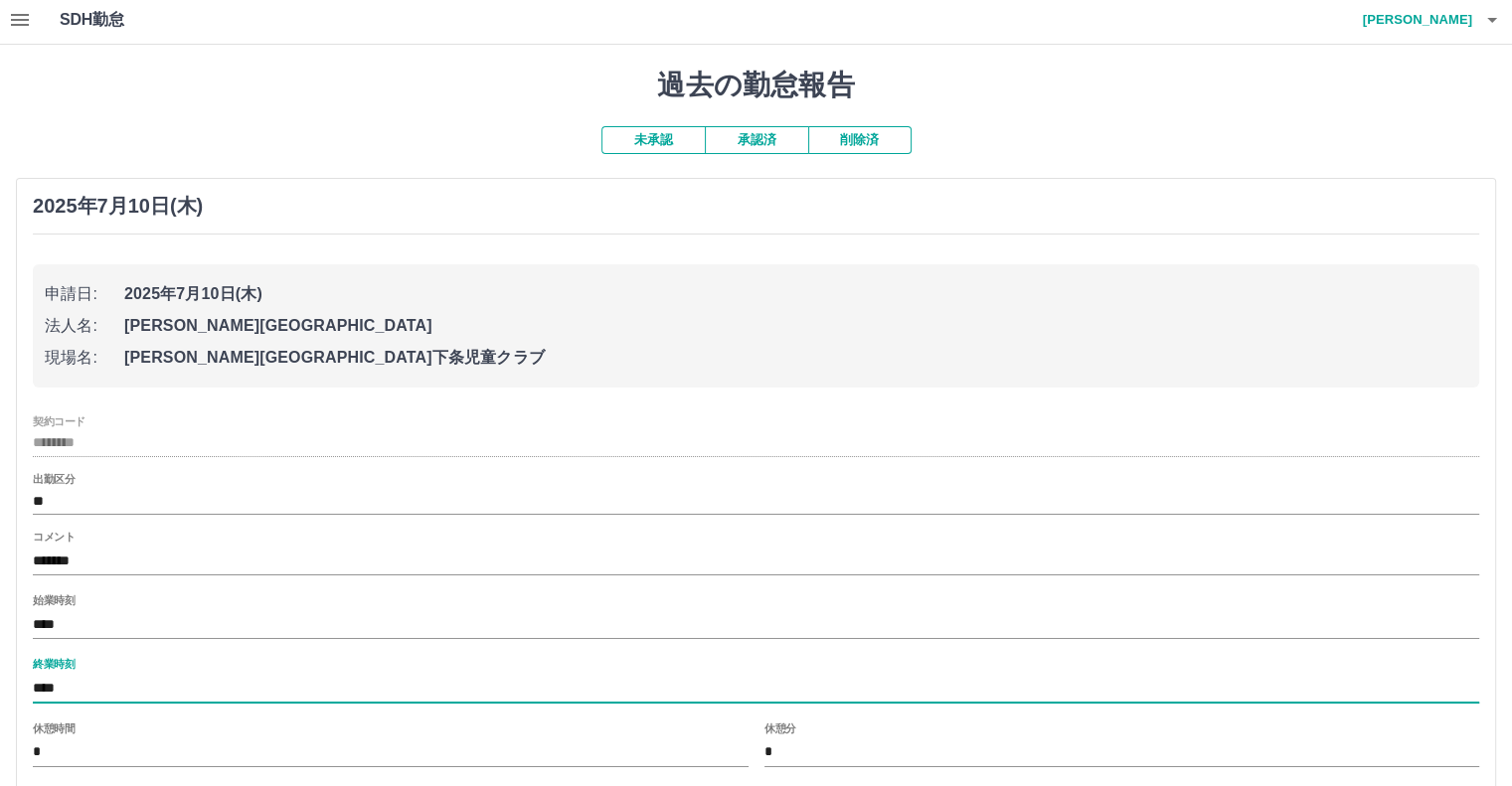type on "****" 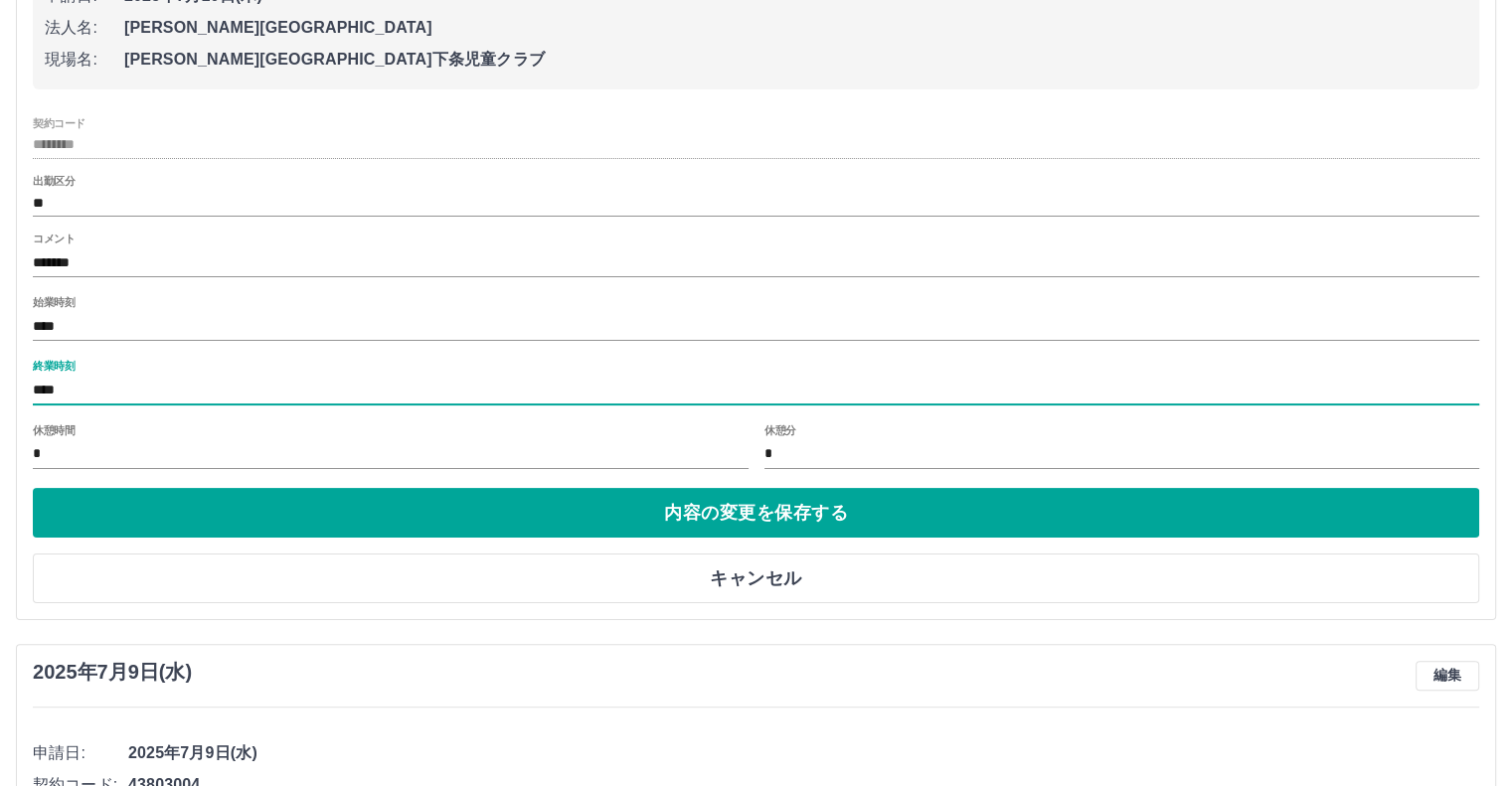 scroll, scrollTop: 302, scrollLeft: 0, axis: vertical 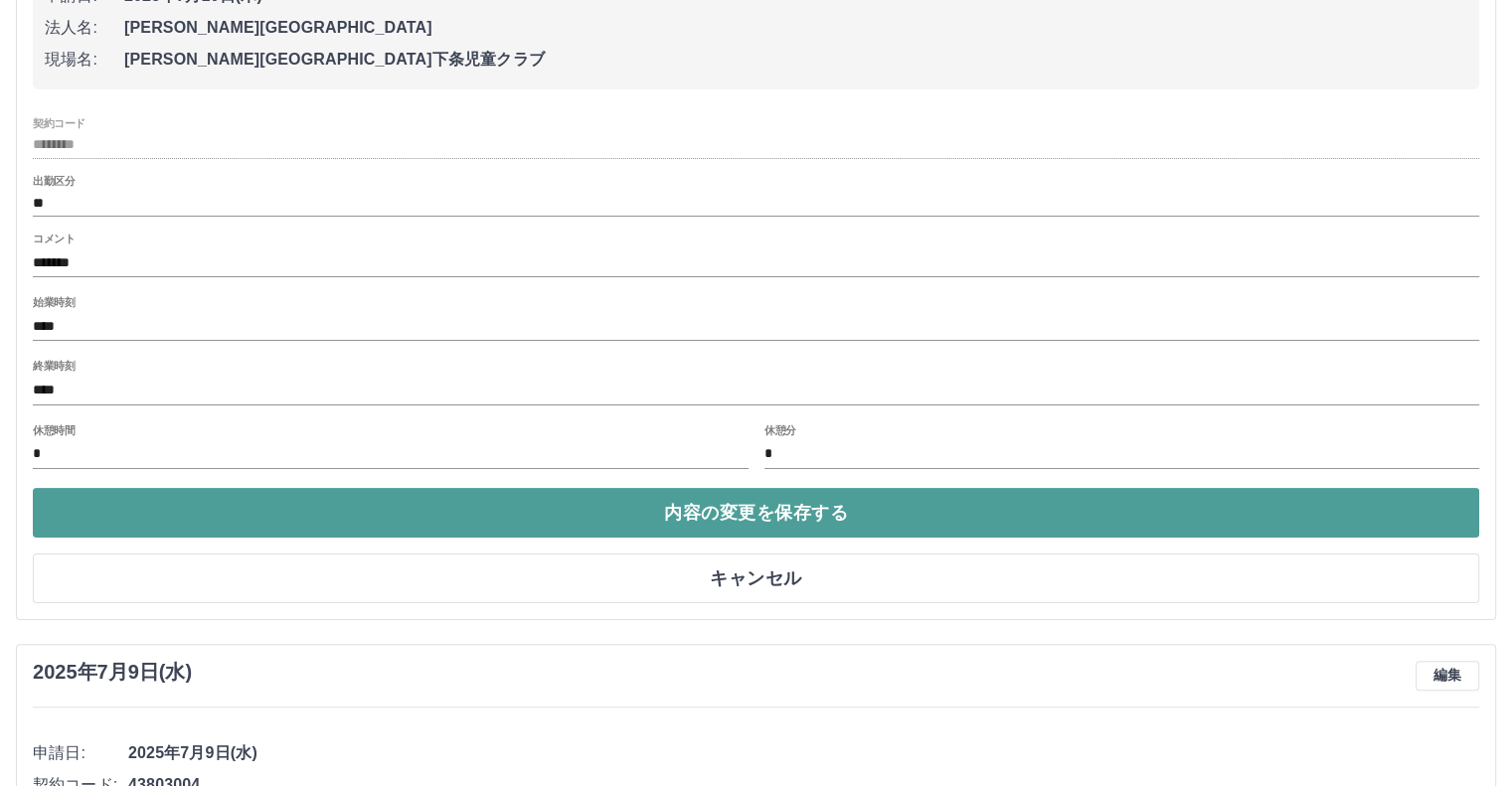click on "内容の変更を保存する" at bounding box center (756, 513) 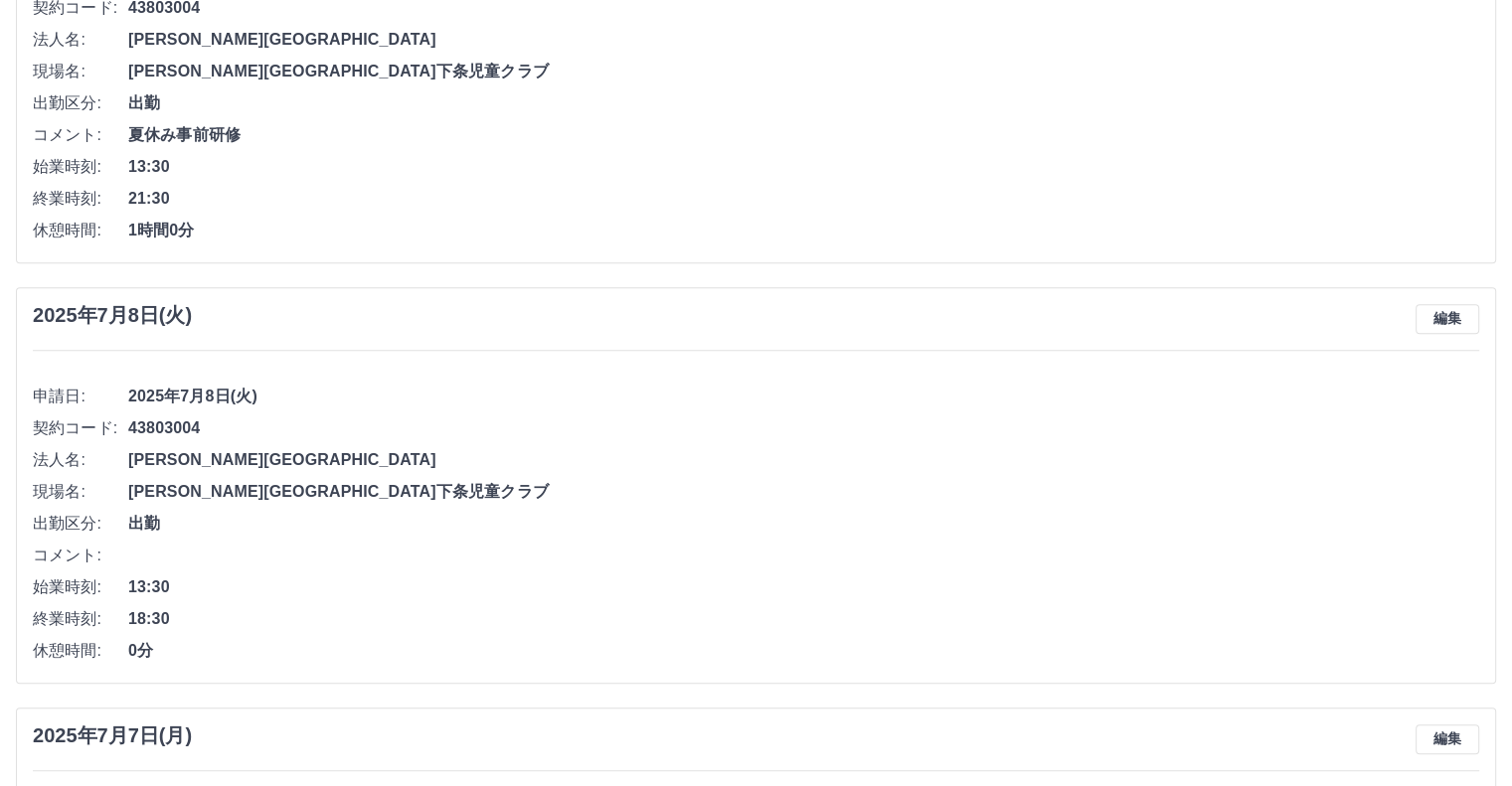 scroll, scrollTop: 608, scrollLeft: 0, axis: vertical 